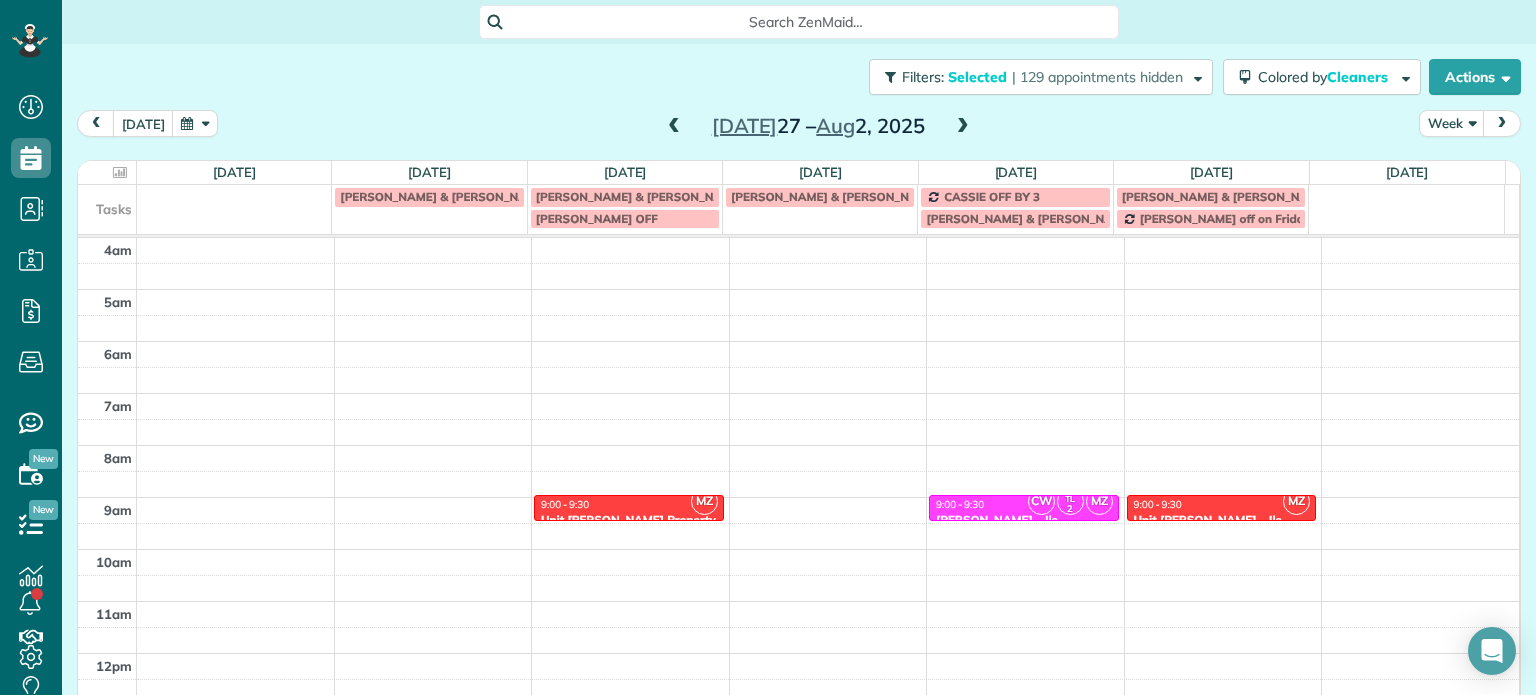 scroll, scrollTop: 0, scrollLeft: 0, axis: both 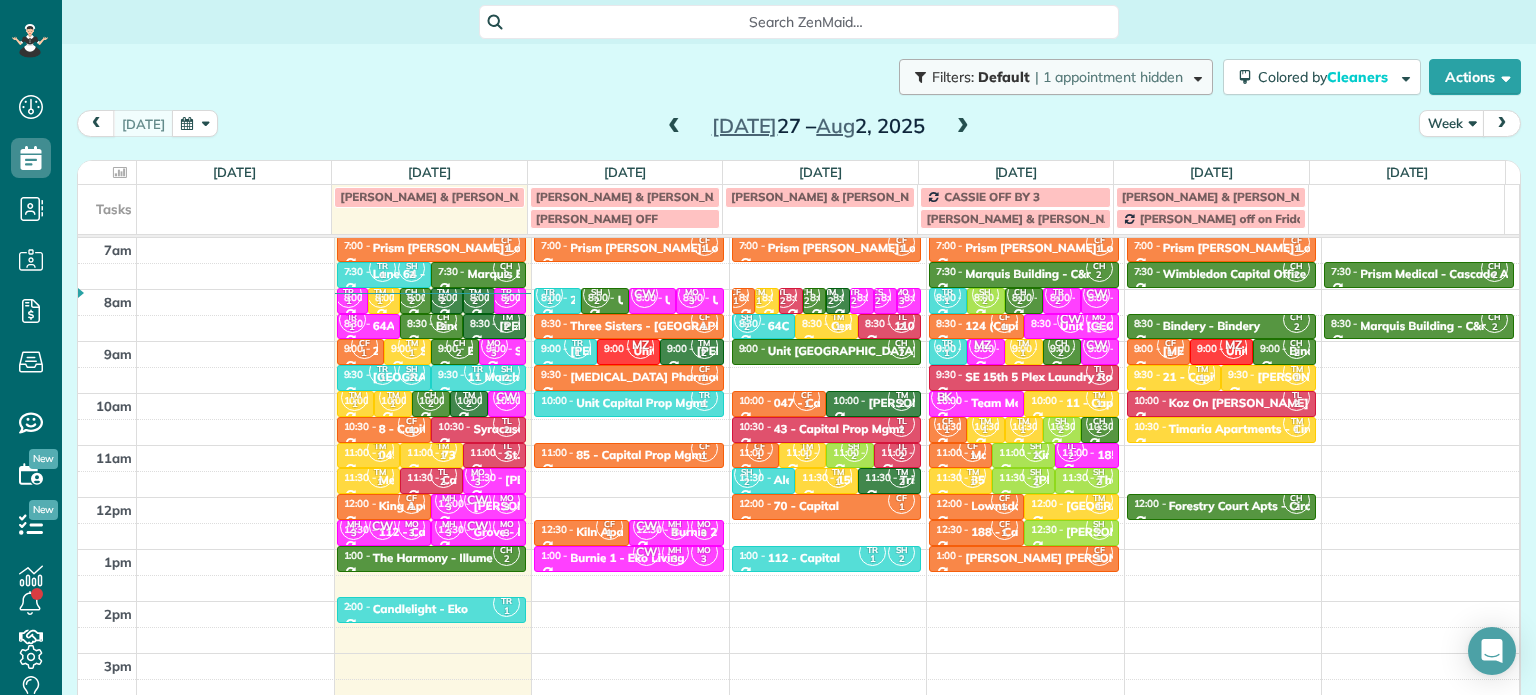 click on "Filters:   Default
|  1 appointment hidden" at bounding box center (1056, 77) 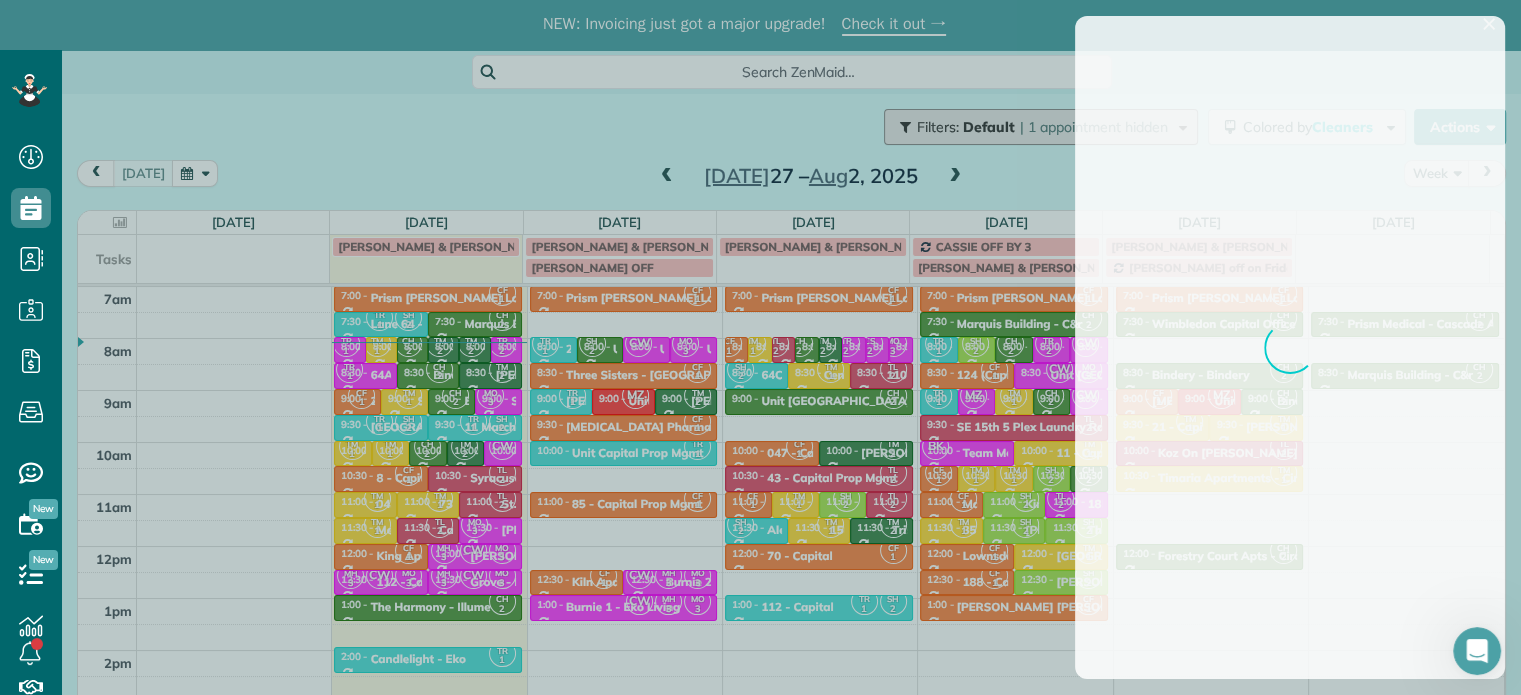 scroll, scrollTop: 0, scrollLeft: 0, axis: both 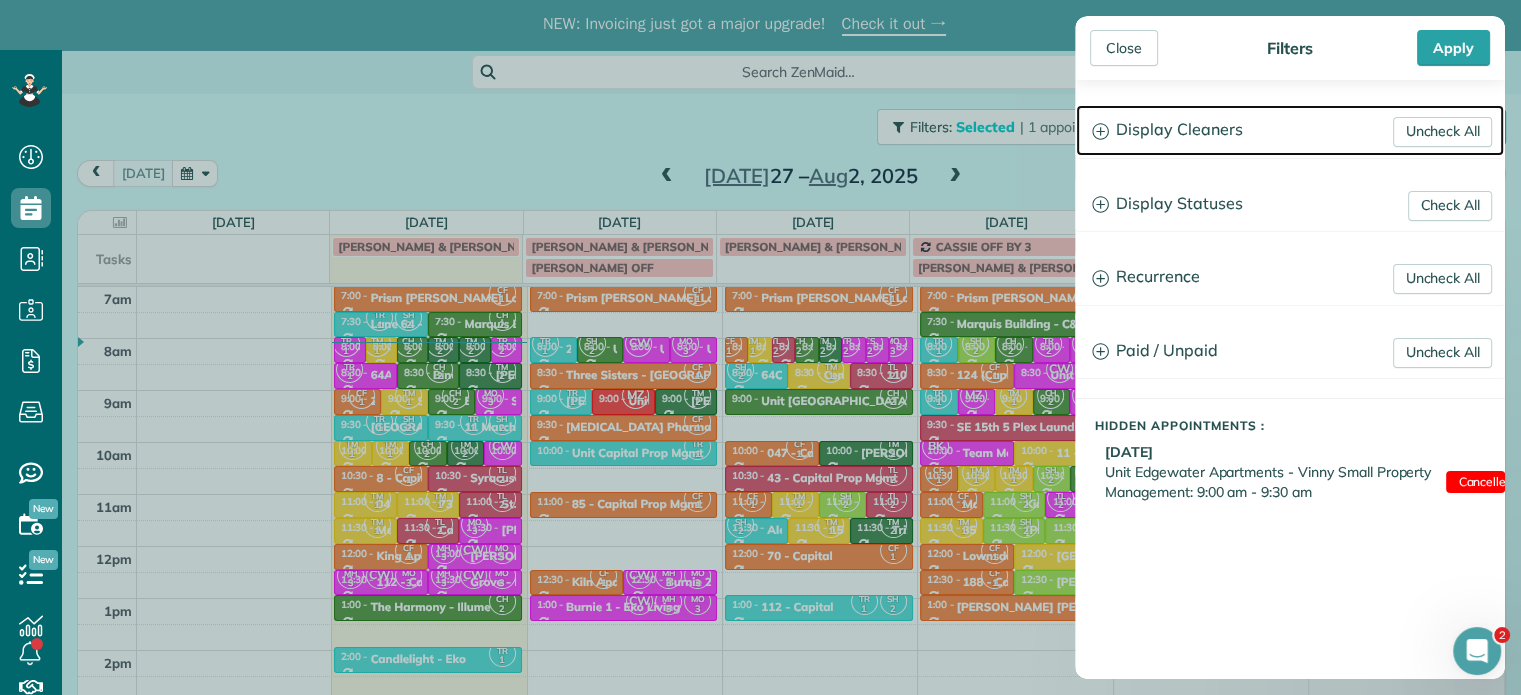click on "Display Cleaners" at bounding box center (1290, 130) 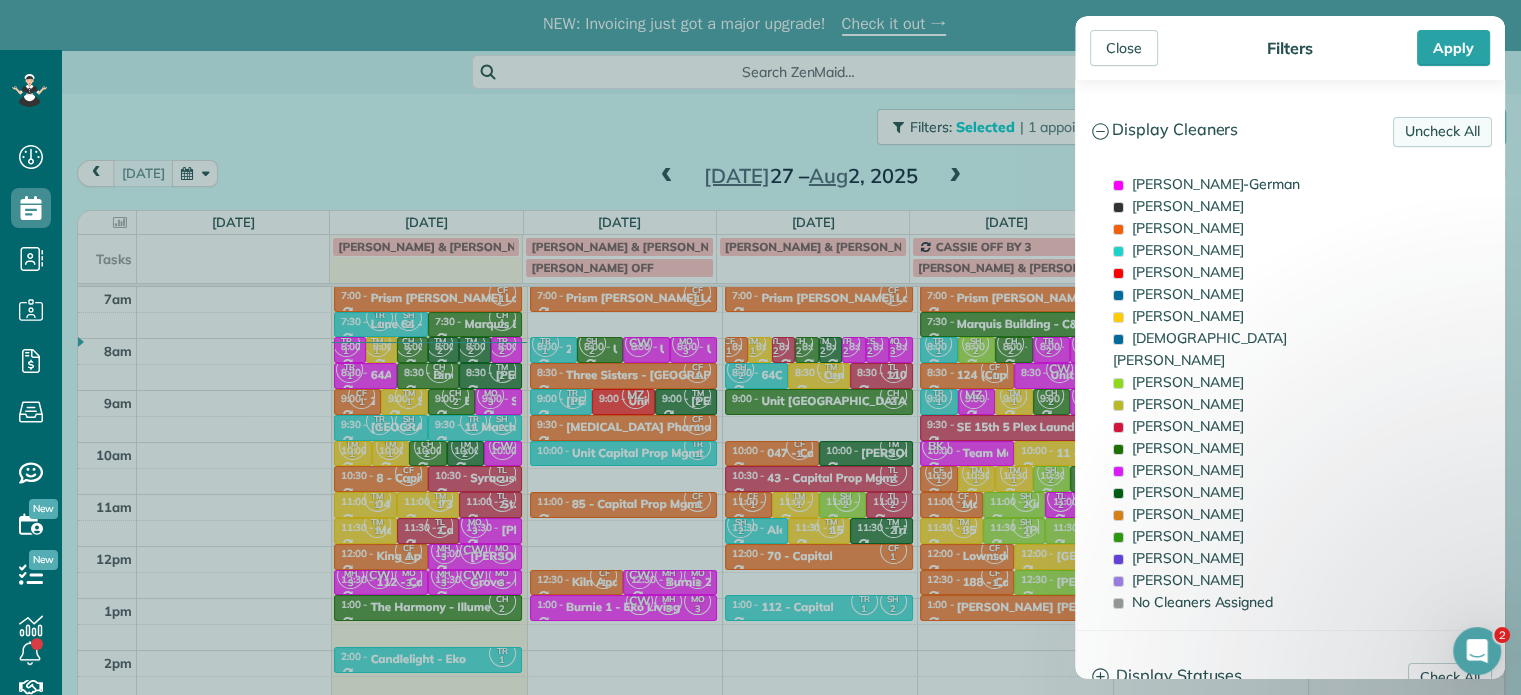 click on "Uncheck All" at bounding box center [1442, 132] 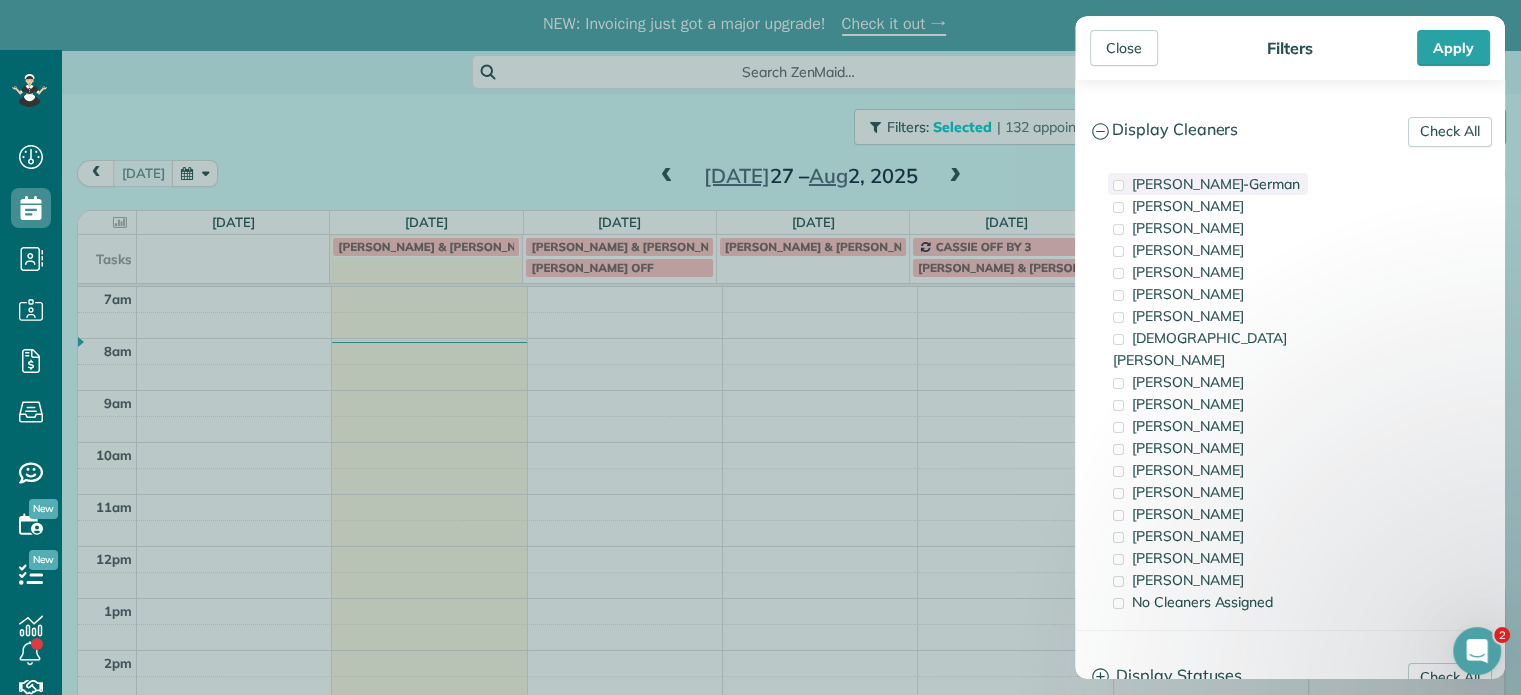 click on "[PERSON_NAME]-German" at bounding box center [1208, 184] 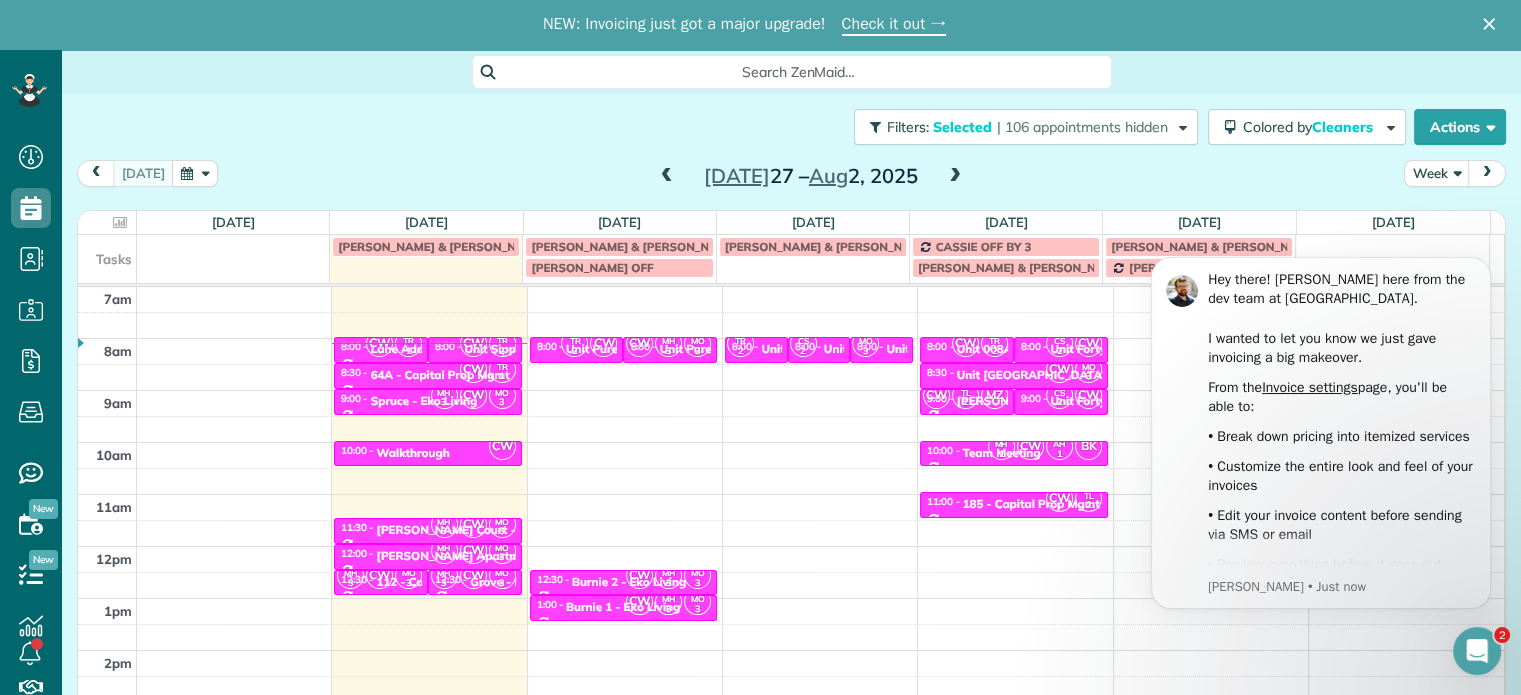 click on "Close
Filters
Apply
Check All
Display Cleaners
[PERSON_NAME]-German
[PERSON_NAME]
[PERSON_NAME]
[PERSON_NAME]
[PERSON_NAME]
[PERSON_NAME]
[PERSON_NAME]" at bounding box center (760, 347) 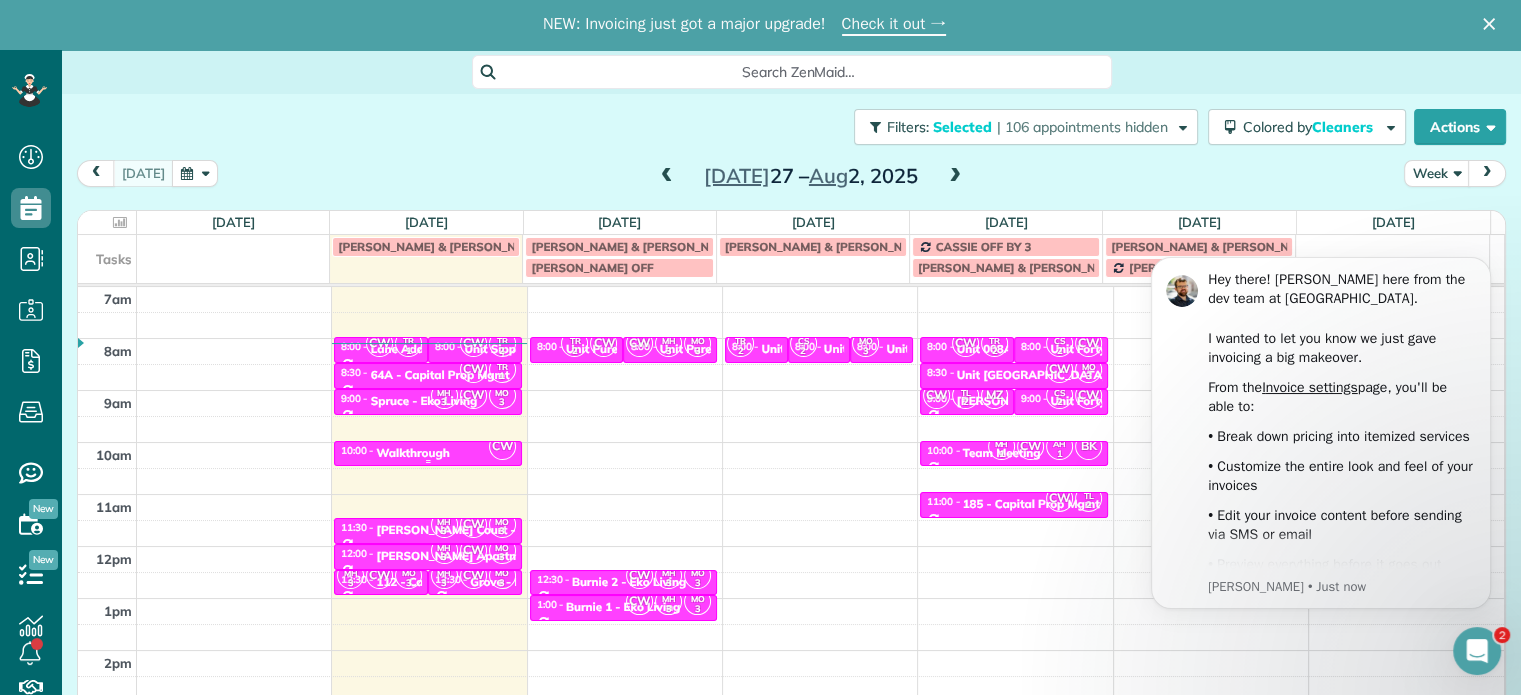 click on "10:00 - 10:30 Walkthrough" at bounding box center (428, 452) 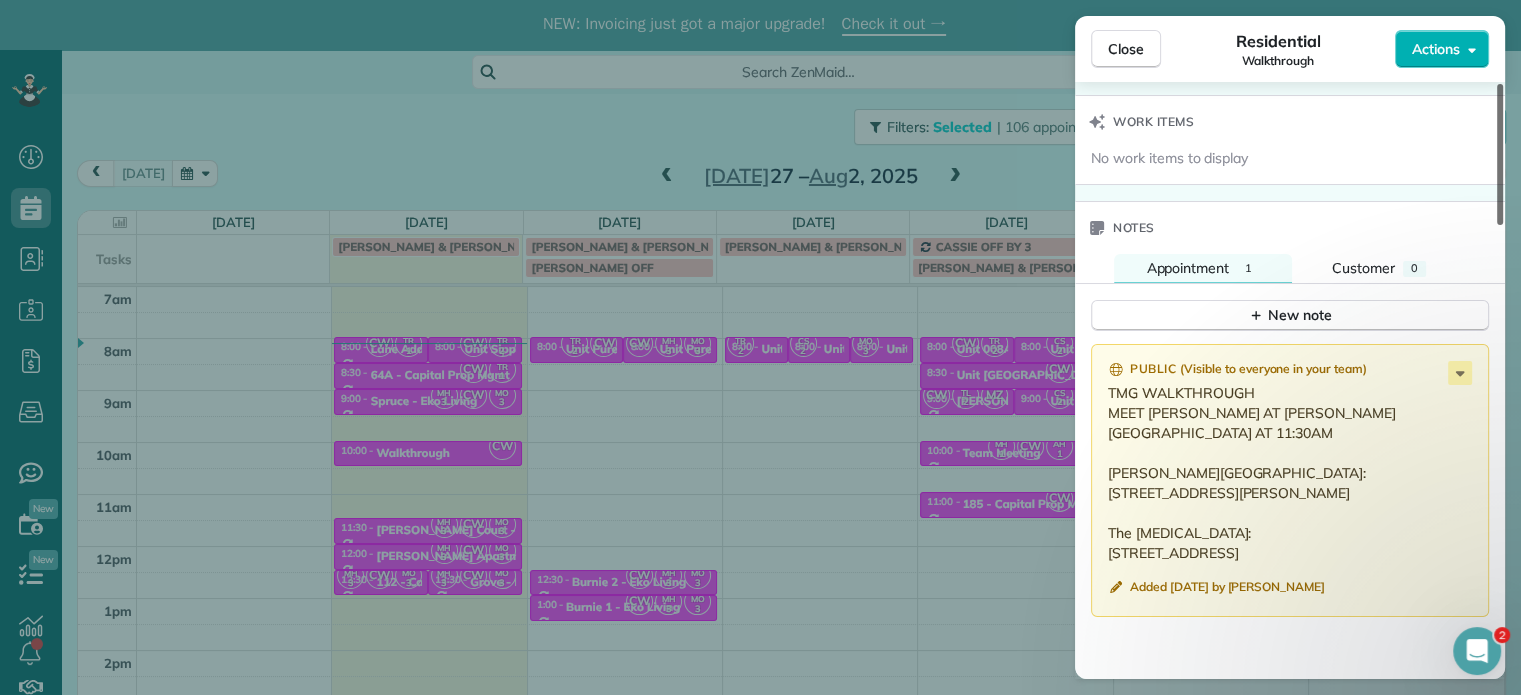 drag, startPoint x: 1499, startPoint y: 216, endPoint x: 1520, endPoint y: 566, distance: 350.62943 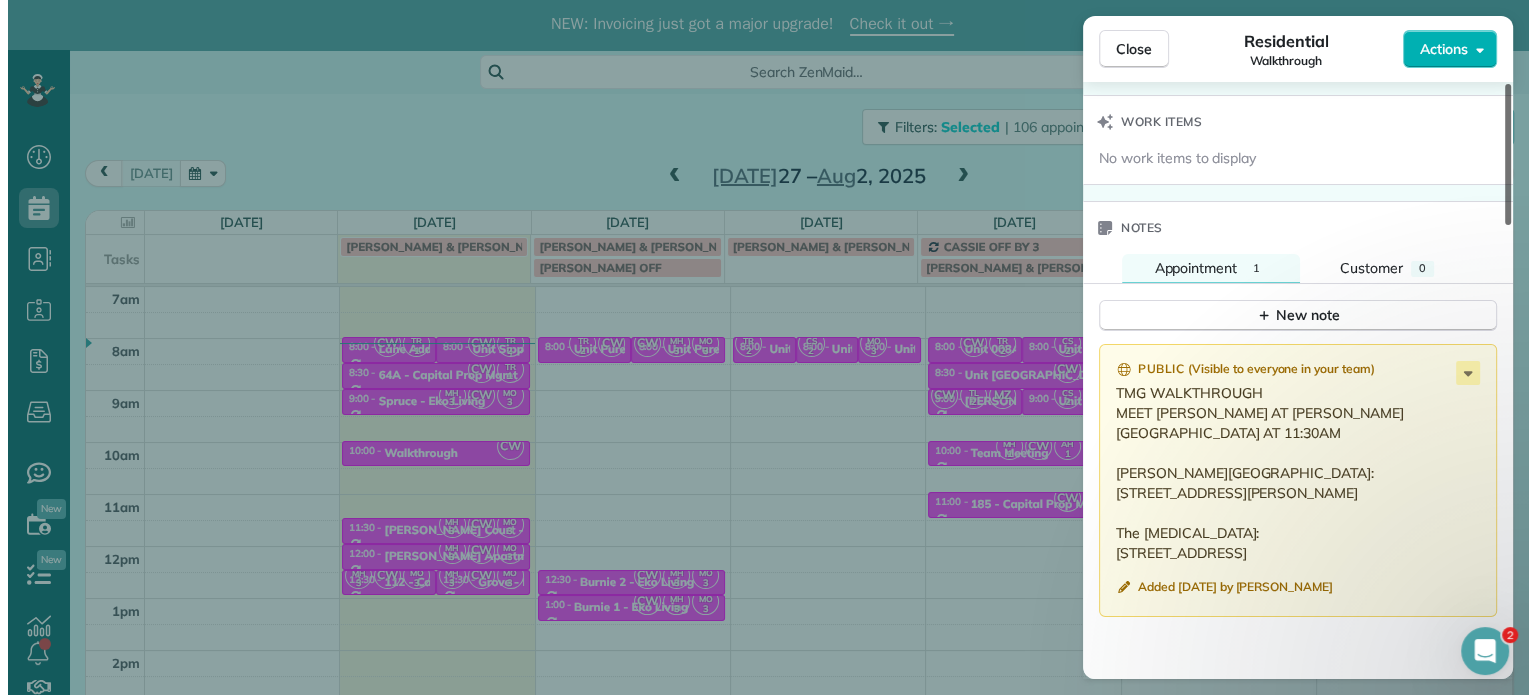 scroll, scrollTop: 1480, scrollLeft: 0, axis: vertical 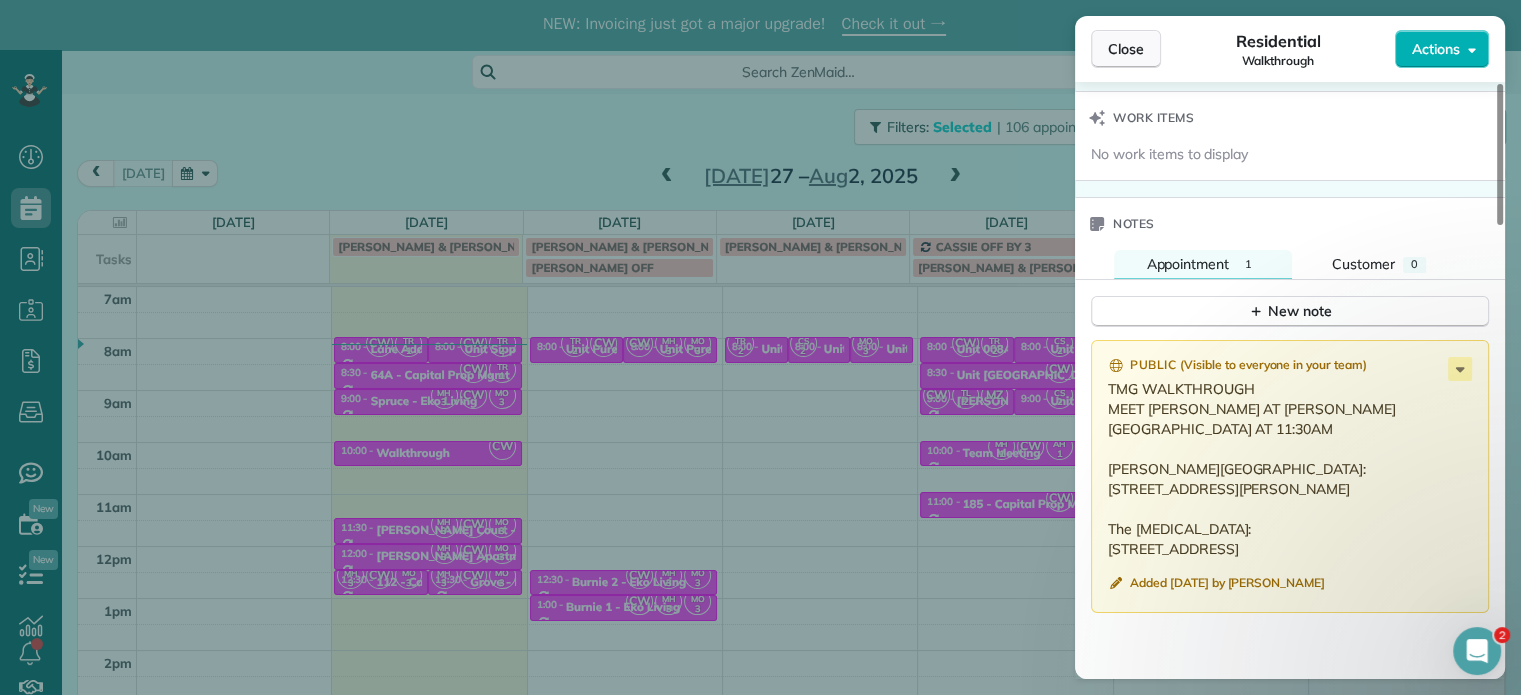 click on "Close" at bounding box center [1126, 49] 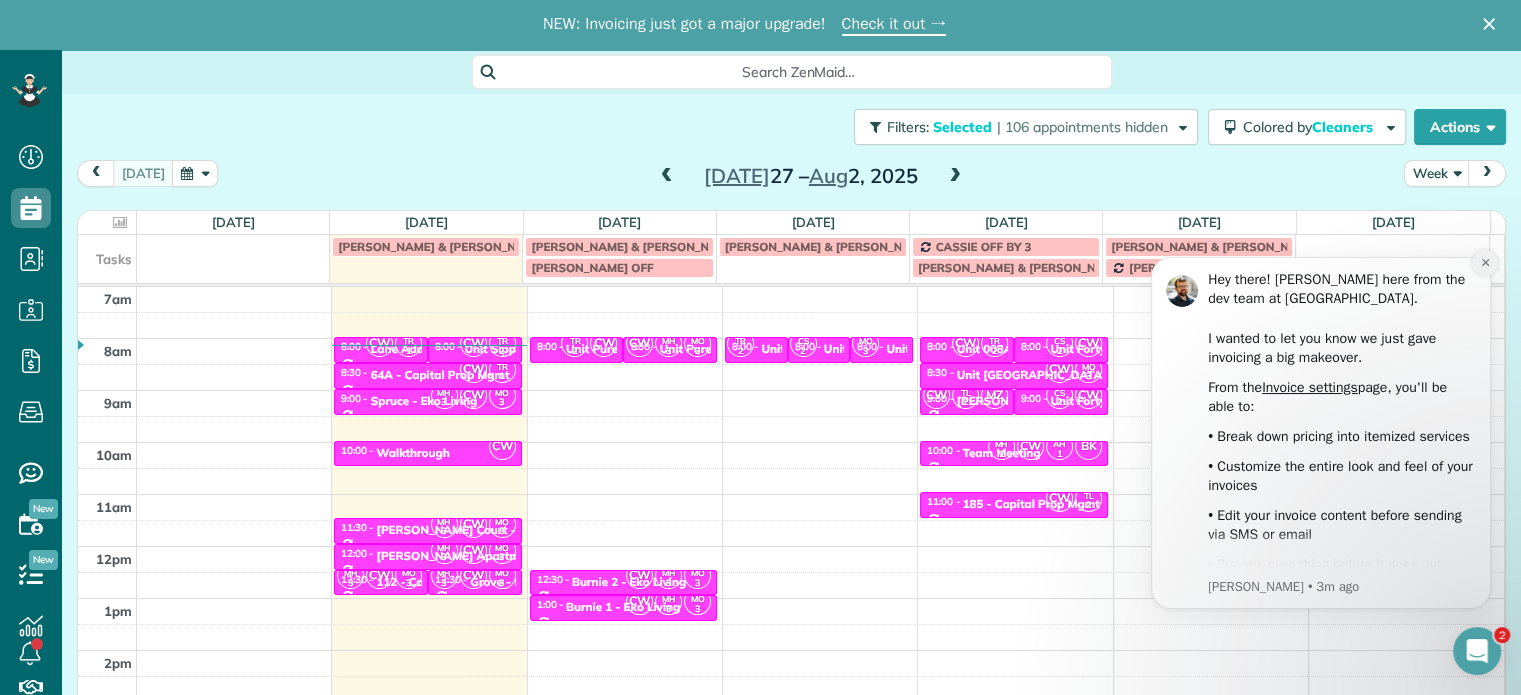 click 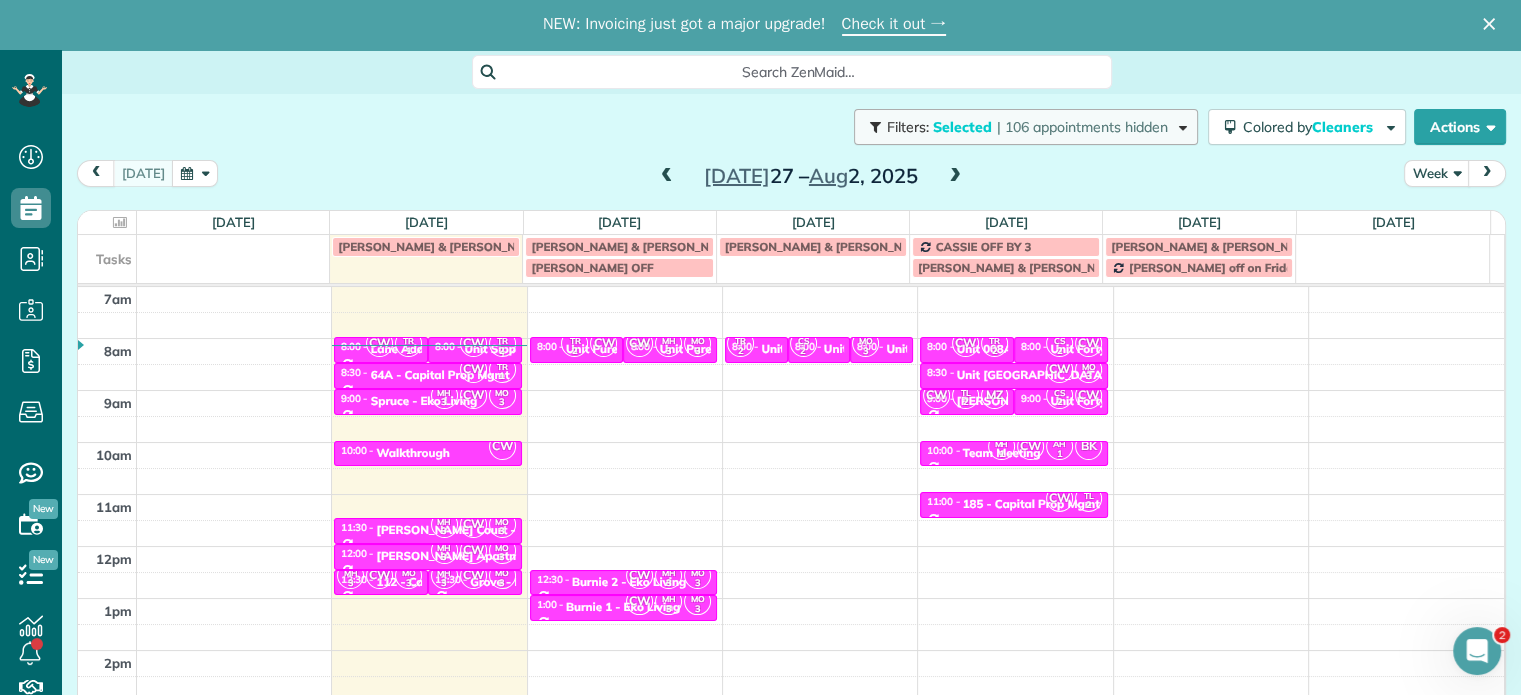 click on "|  106 appointments hidden" at bounding box center [1082, 127] 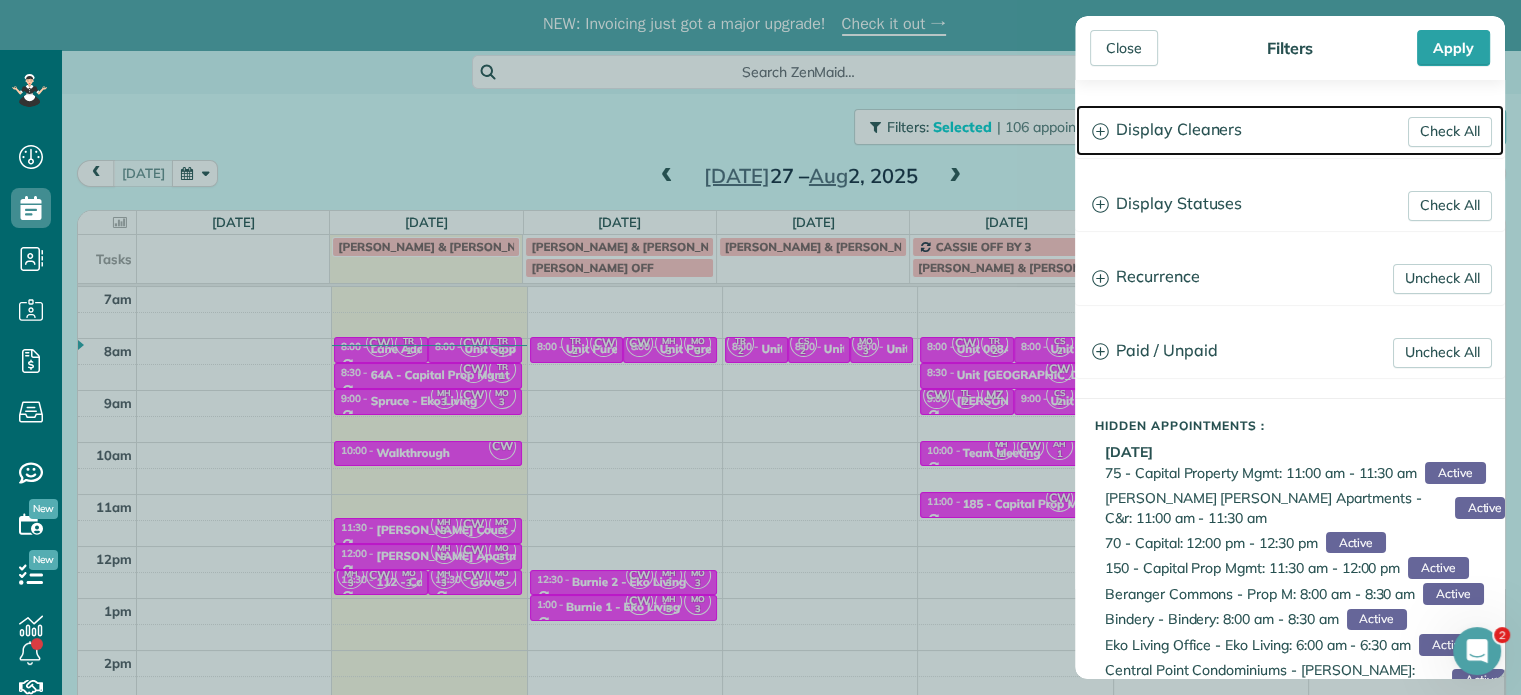 click on "Display Cleaners" at bounding box center [1290, 130] 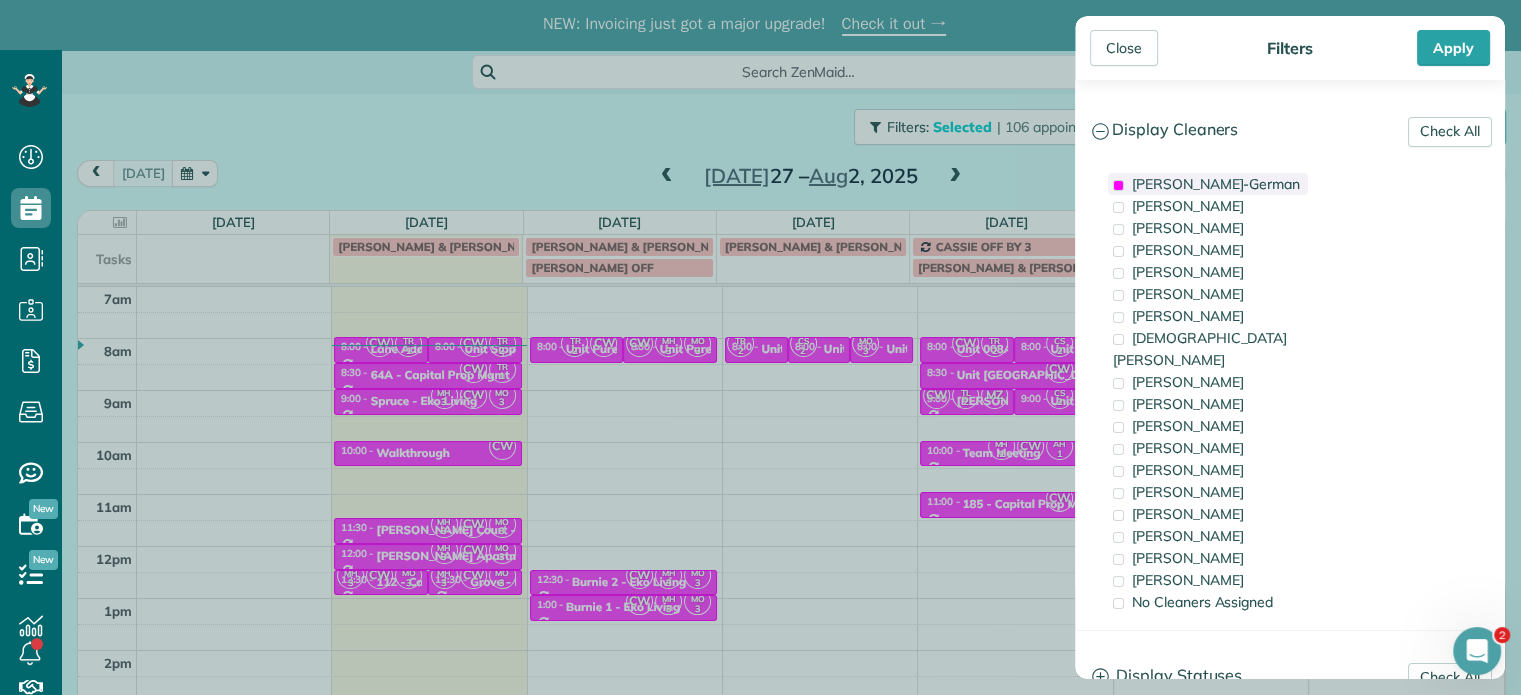 click on "[PERSON_NAME]-German" at bounding box center (1216, 184) 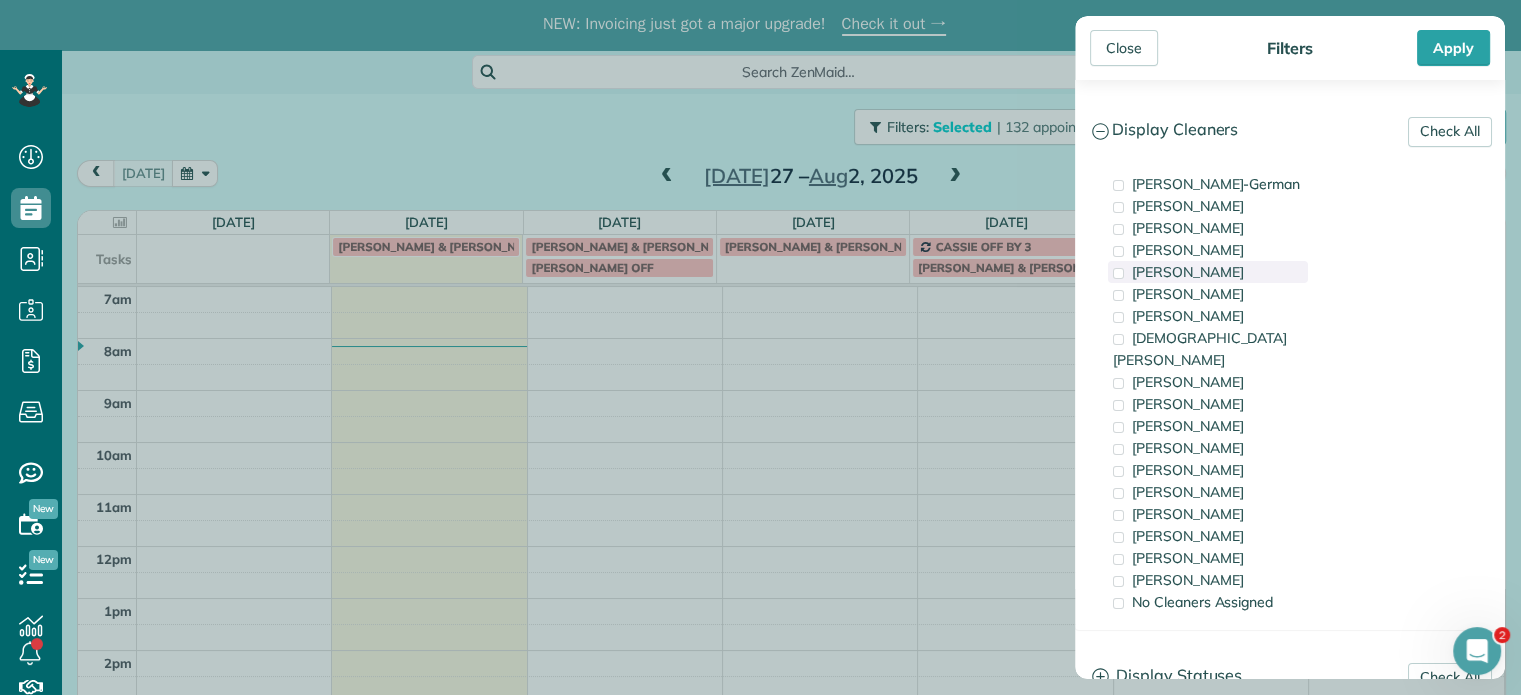 click on "[PERSON_NAME]" at bounding box center (1208, 272) 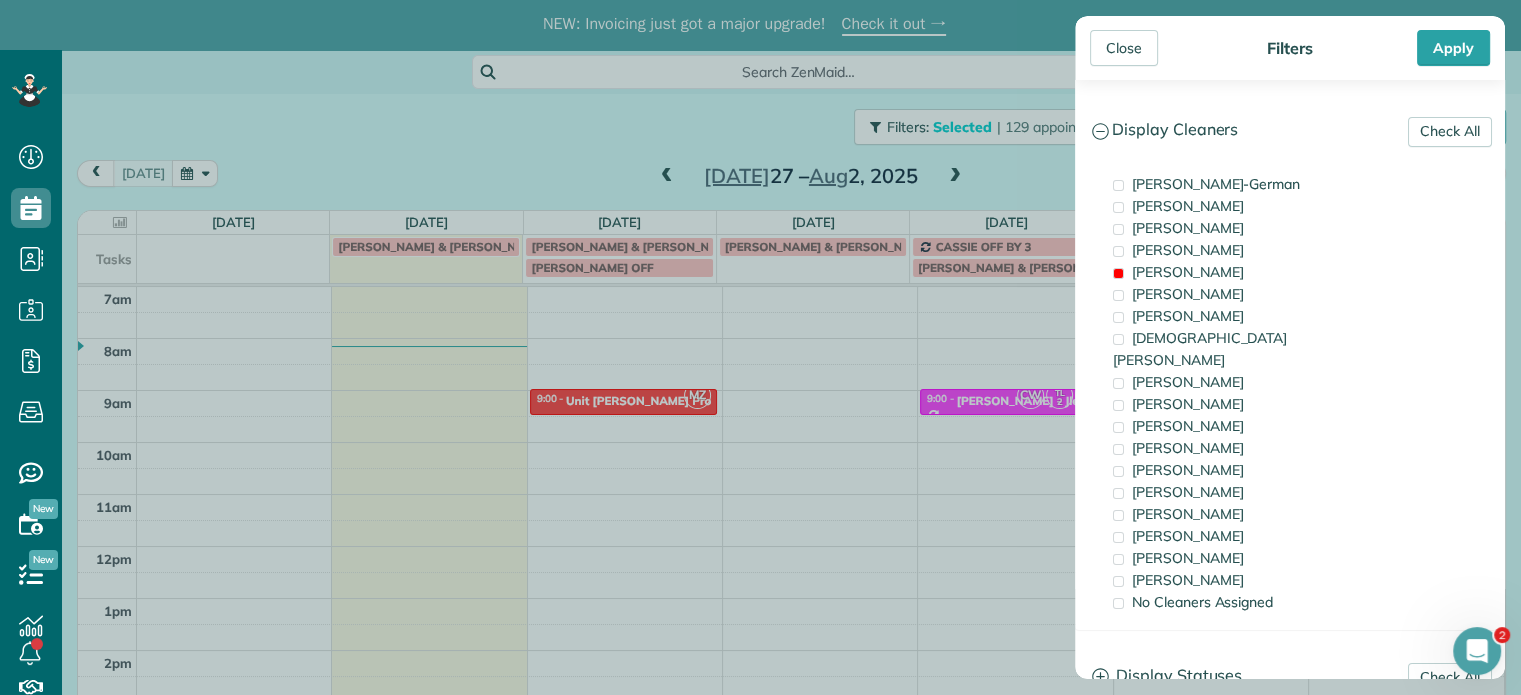 click on "Close
Filters
Apply
Check All
Display Cleaners
[PERSON_NAME]-German
[PERSON_NAME]
[PERSON_NAME]
[PERSON_NAME]
[PERSON_NAME]
[PERSON_NAME]
[PERSON_NAME]" at bounding box center [760, 347] 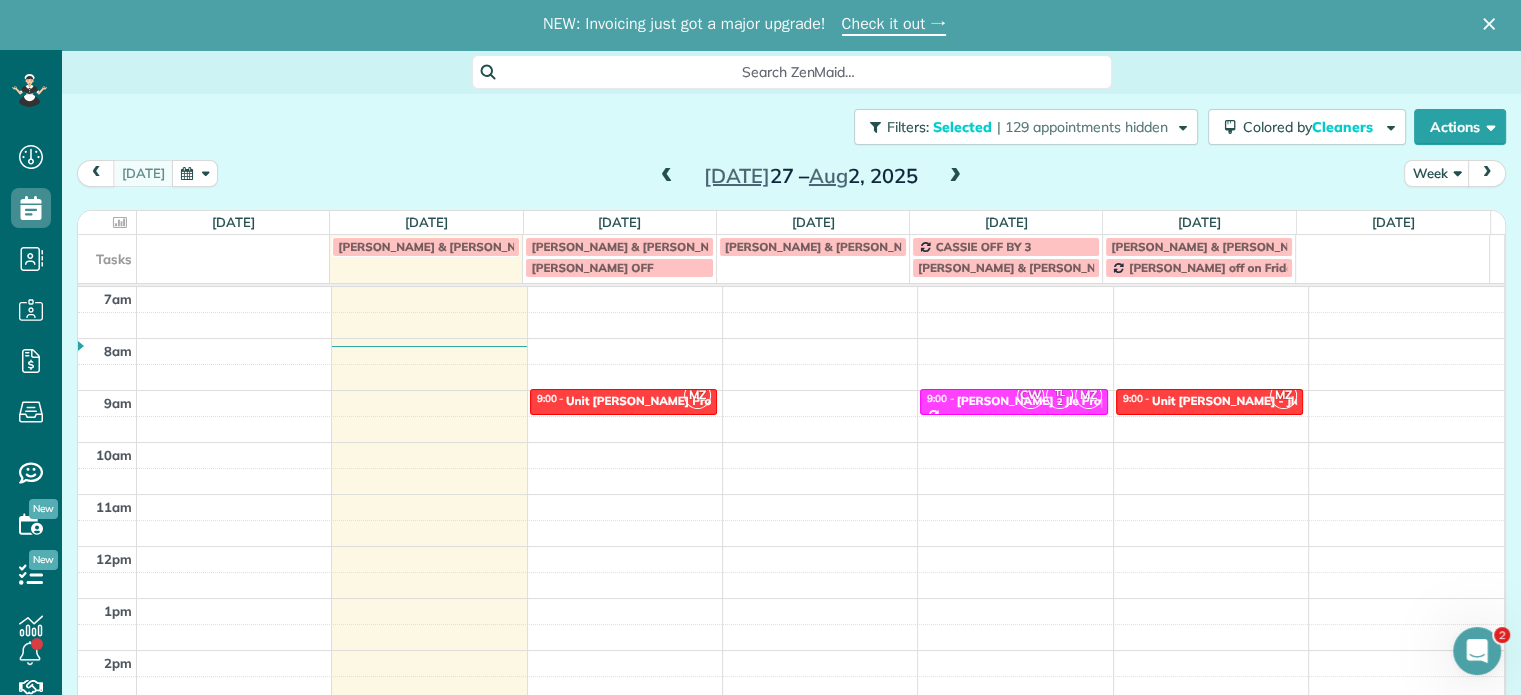 click on "4am 5am 6am 7am 8am 9am 10am 11am 12pm 1pm 2pm 3pm 4pm 5pm MZ 9:00 - 9:30 Unit [PERSON_NAME] Property Management [STREET_ADDRESS][US_STATE] CW TL 2 MZ 9:00 - 9:30 [GEOGRAPHIC_DATA] - Jle Properties [STREET_ADDRESS][GEOGRAPHIC_DATA] ? ? MZ 9:00 - 9:[GEOGRAPHIC_DATA][PERSON_NAME] - Jle [STREET_ADDRESS]" at bounding box center (791, 494) 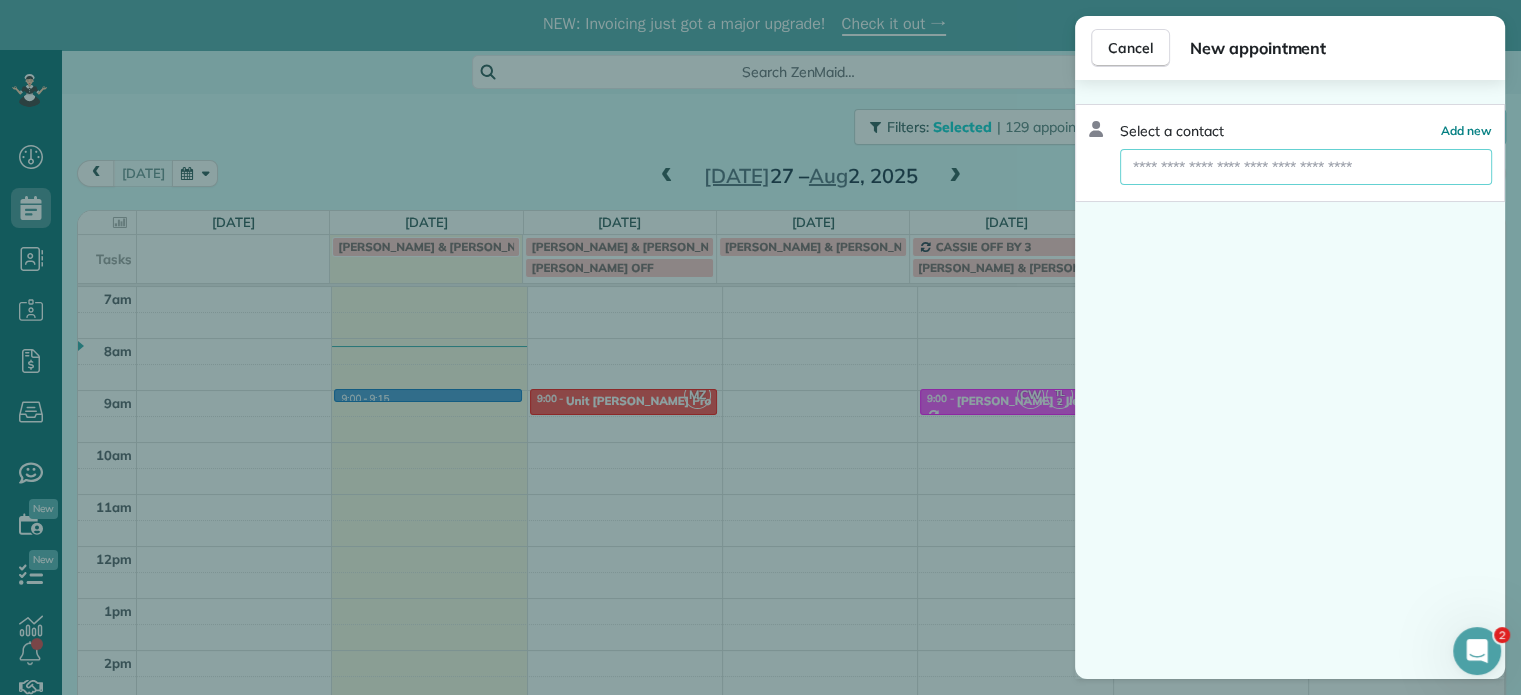 click at bounding box center (1306, 167) 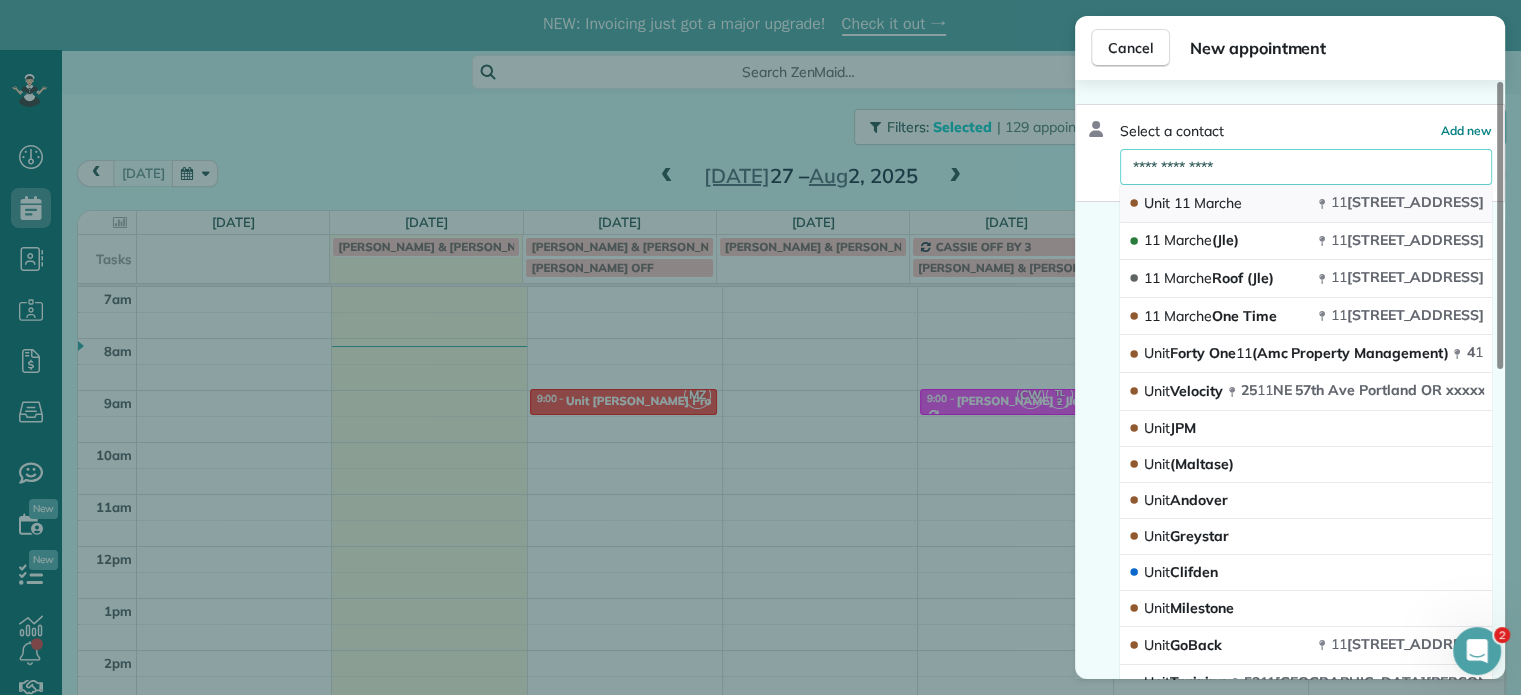 type on "**********" 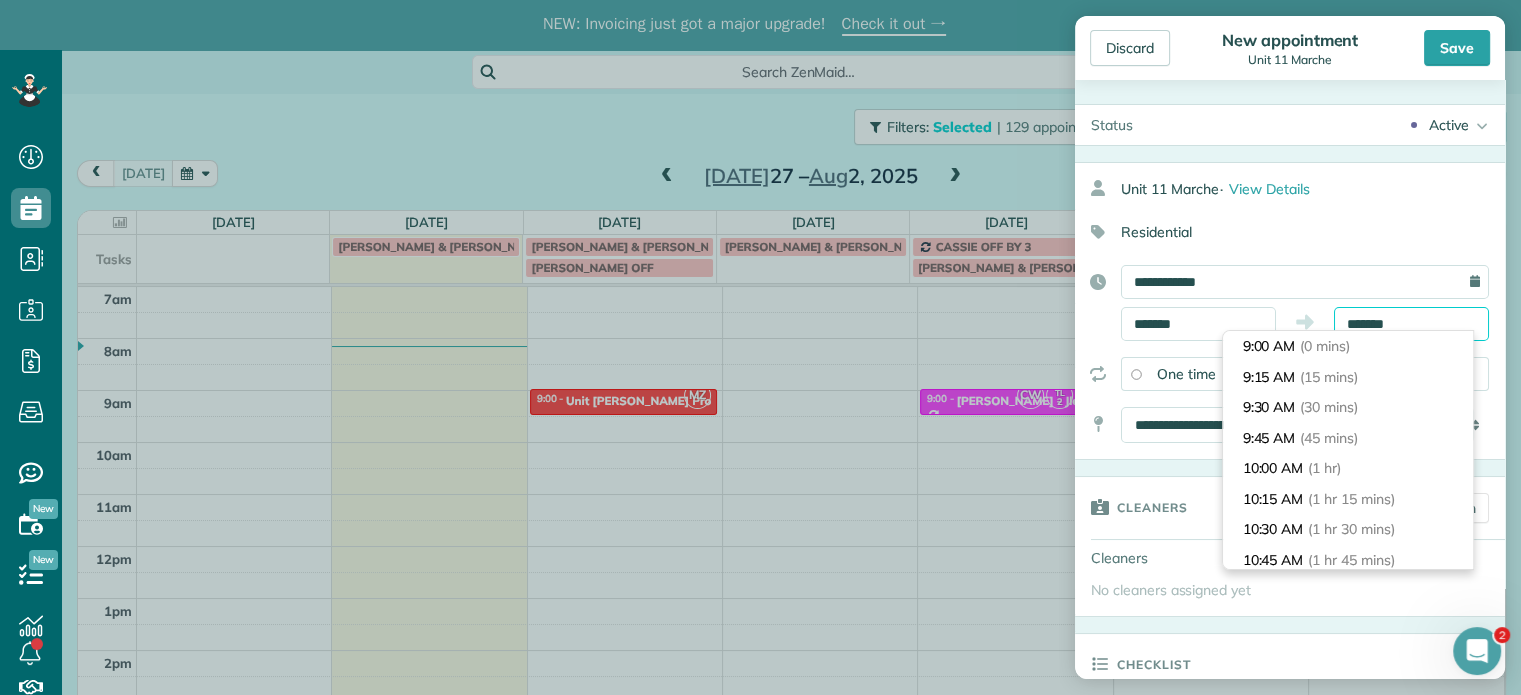click on "*******" at bounding box center (1411, 324) 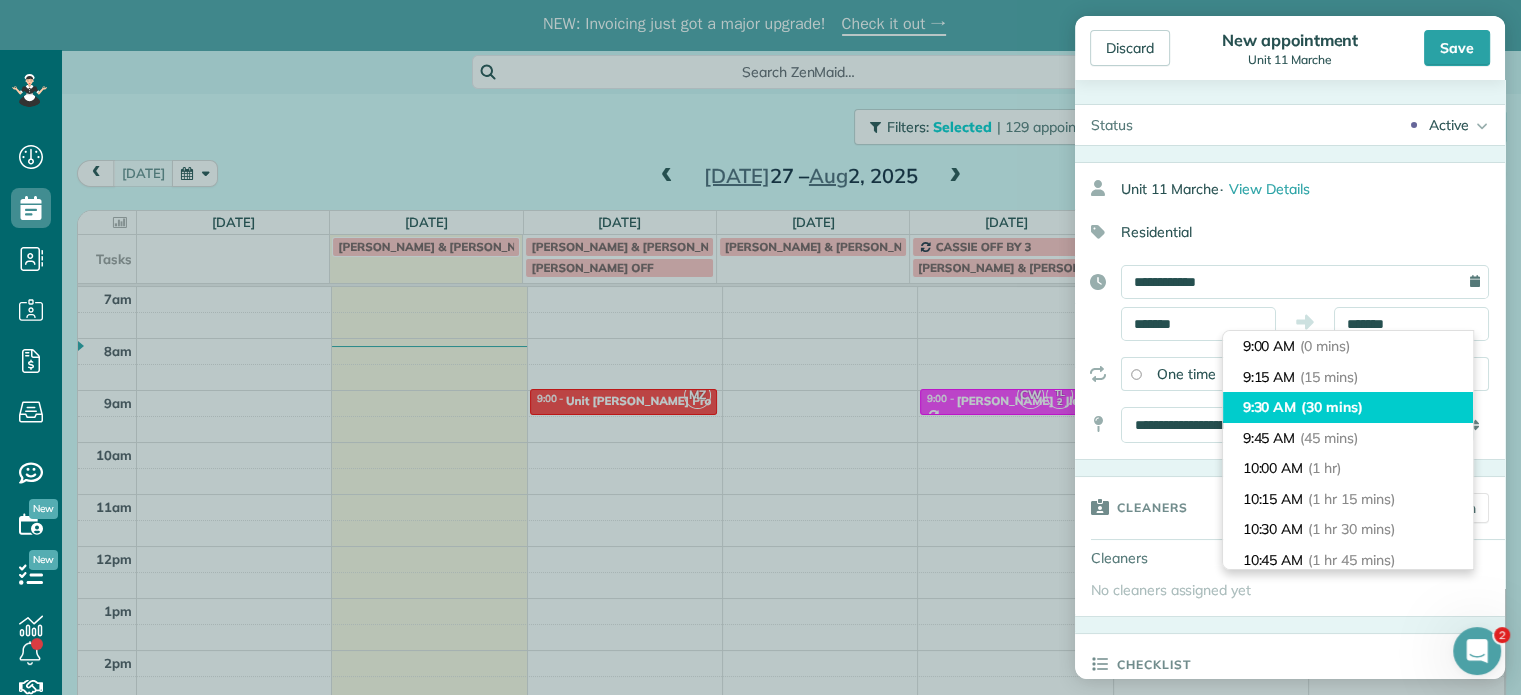 type on "*******" 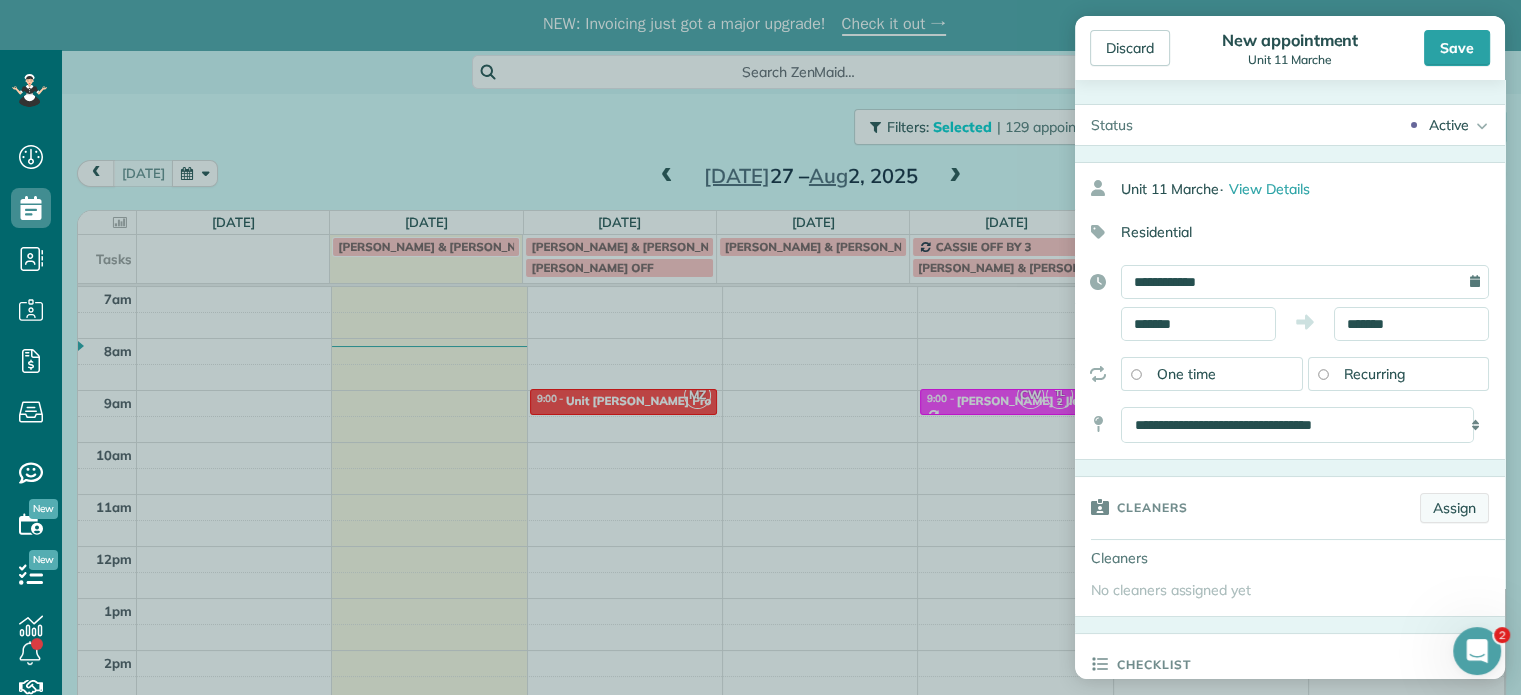 click on "Assign" at bounding box center (1454, 508) 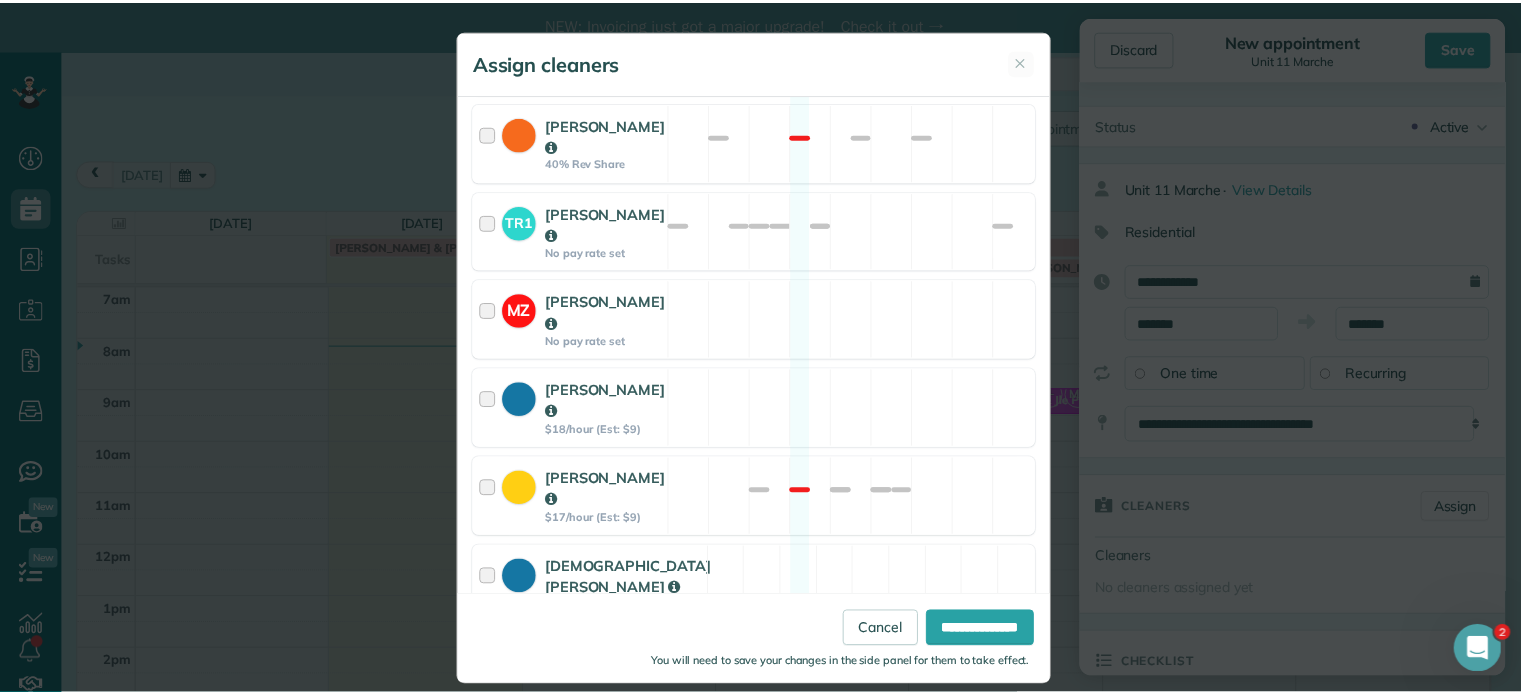 scroll, scrollTop: 463, scrollLeft: 0, axis: vertical 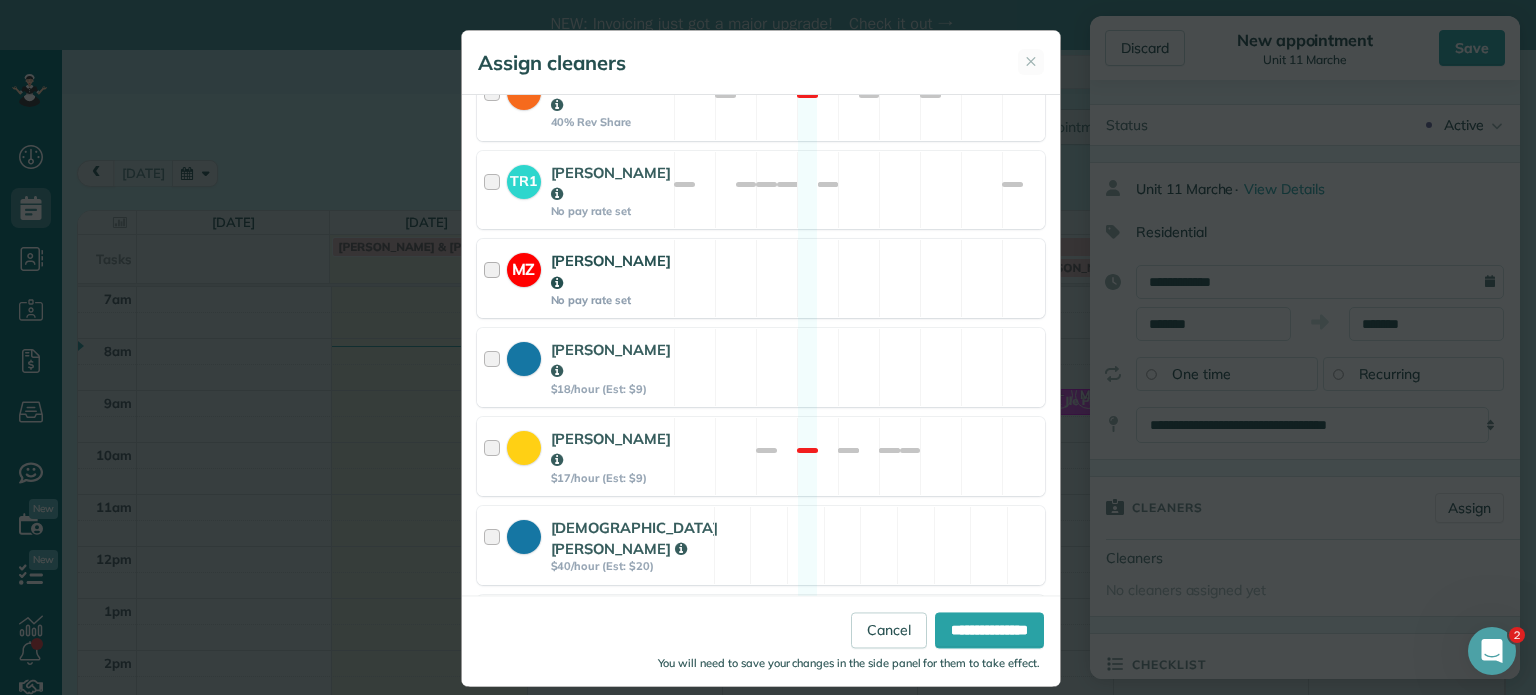click on "MZ
[PERSON_NAME]
No pay rate set
Available" at bounding box center [761, 278] 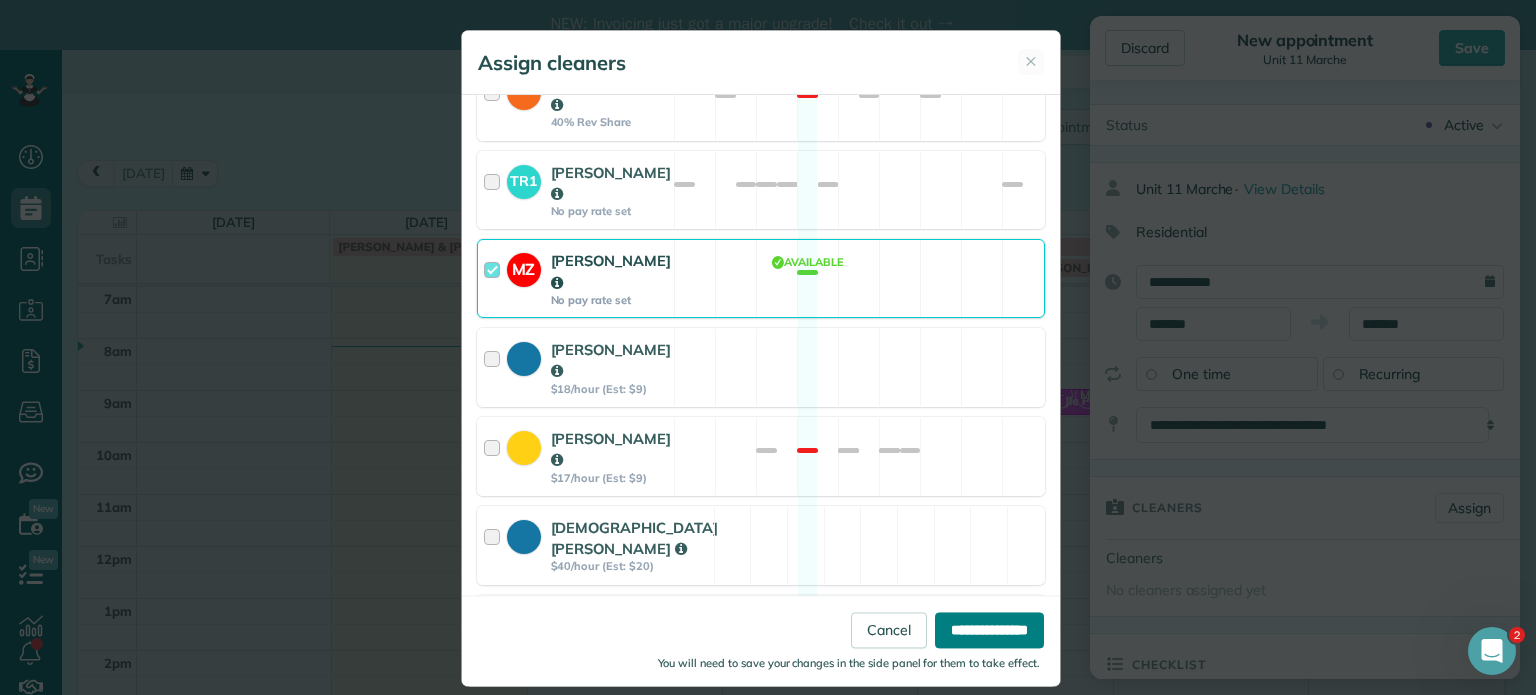 click on "**********" at bounding box center [989, 631] 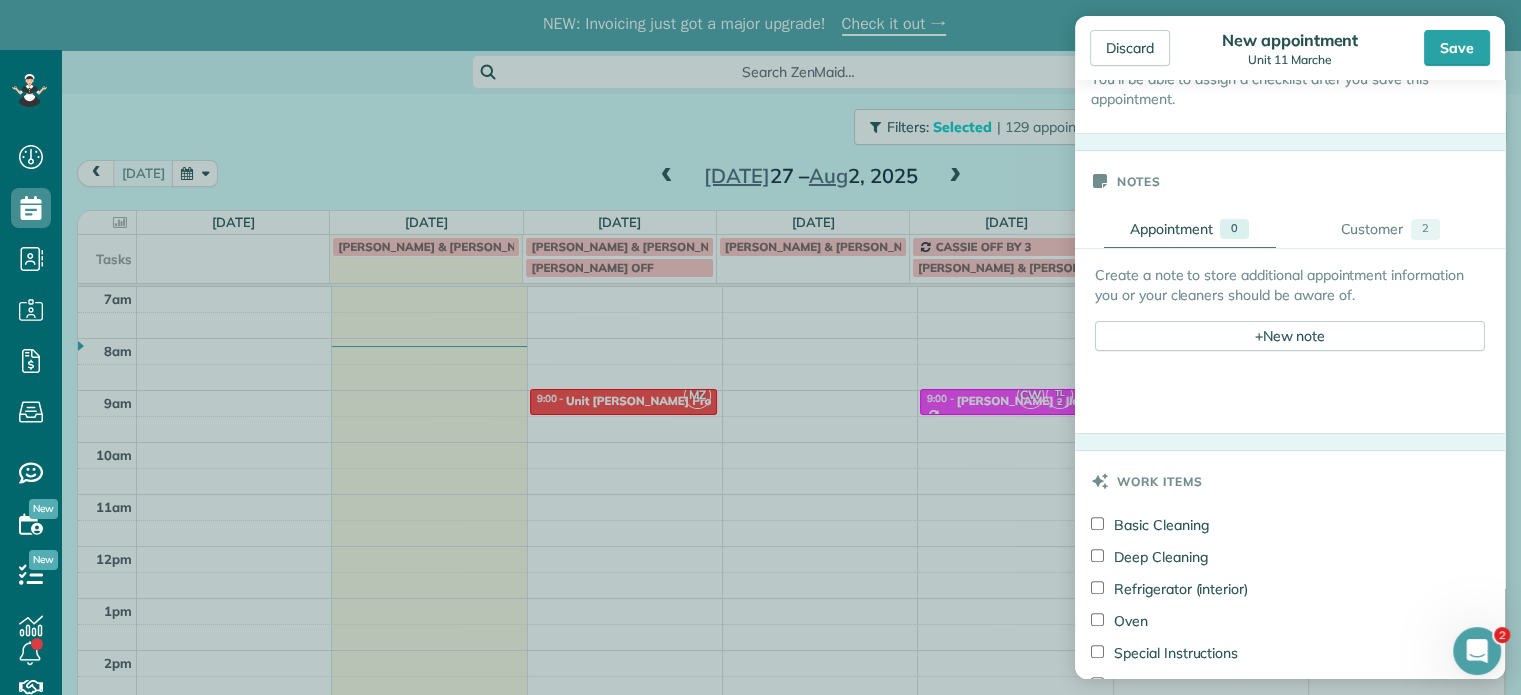 scroll, scrollTop: 684, scrollLeft: 0, axis: vertical 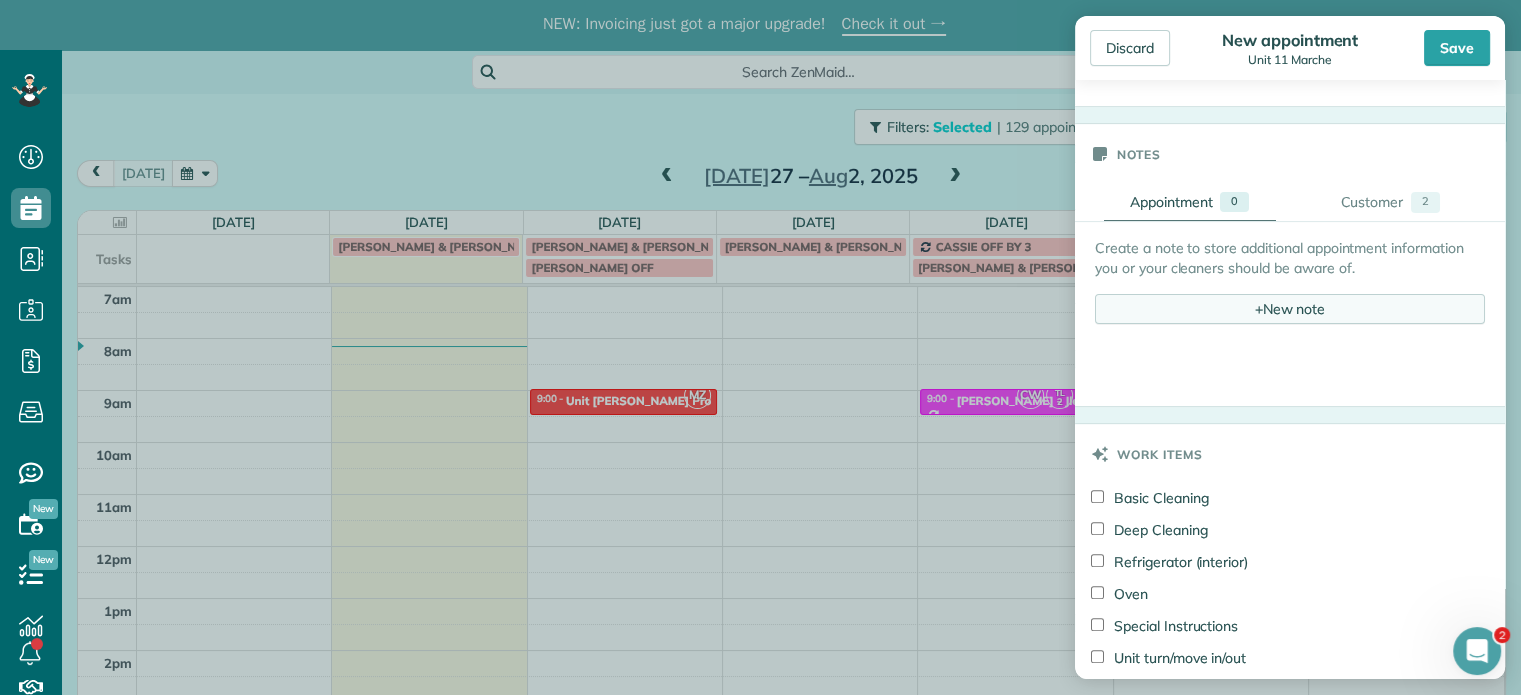 click on "+ New note" at bounding box center (1290, 309) 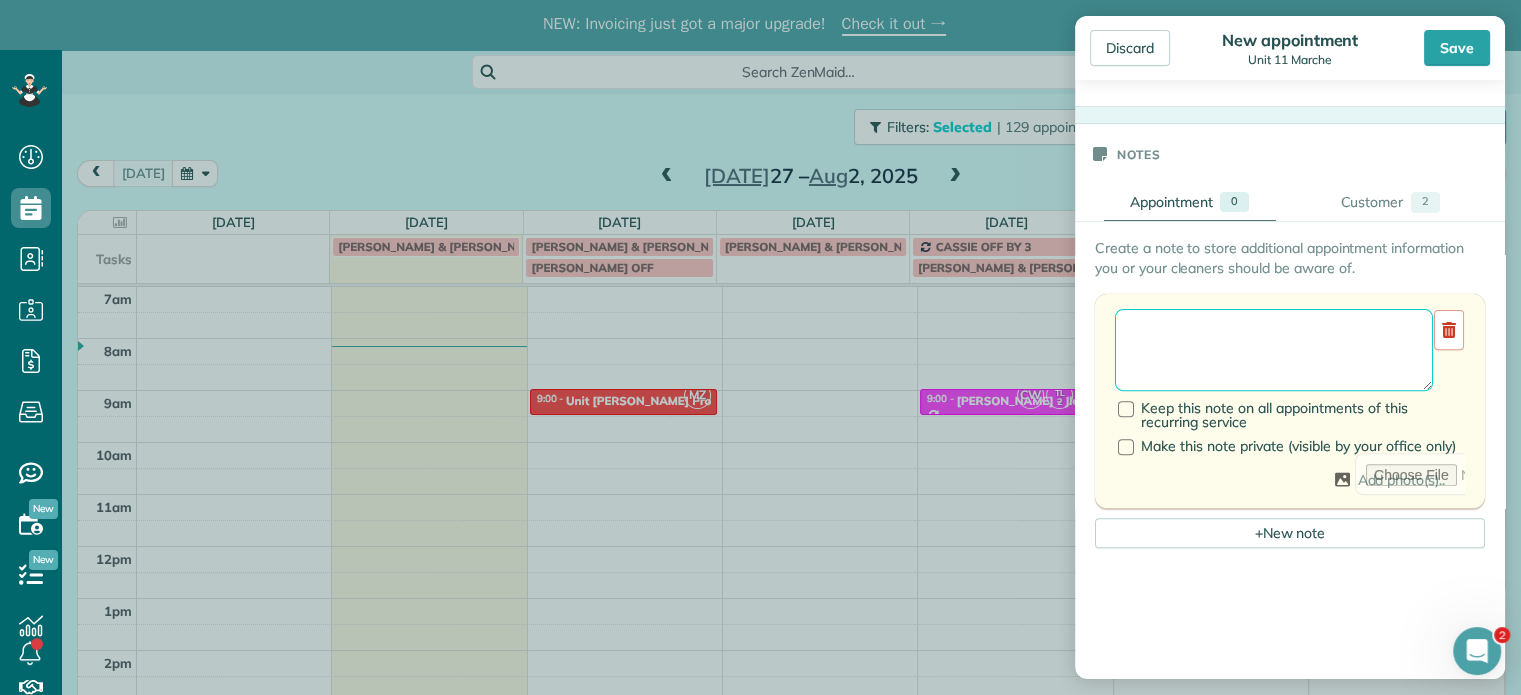 click at bounding box center [1274, 350] 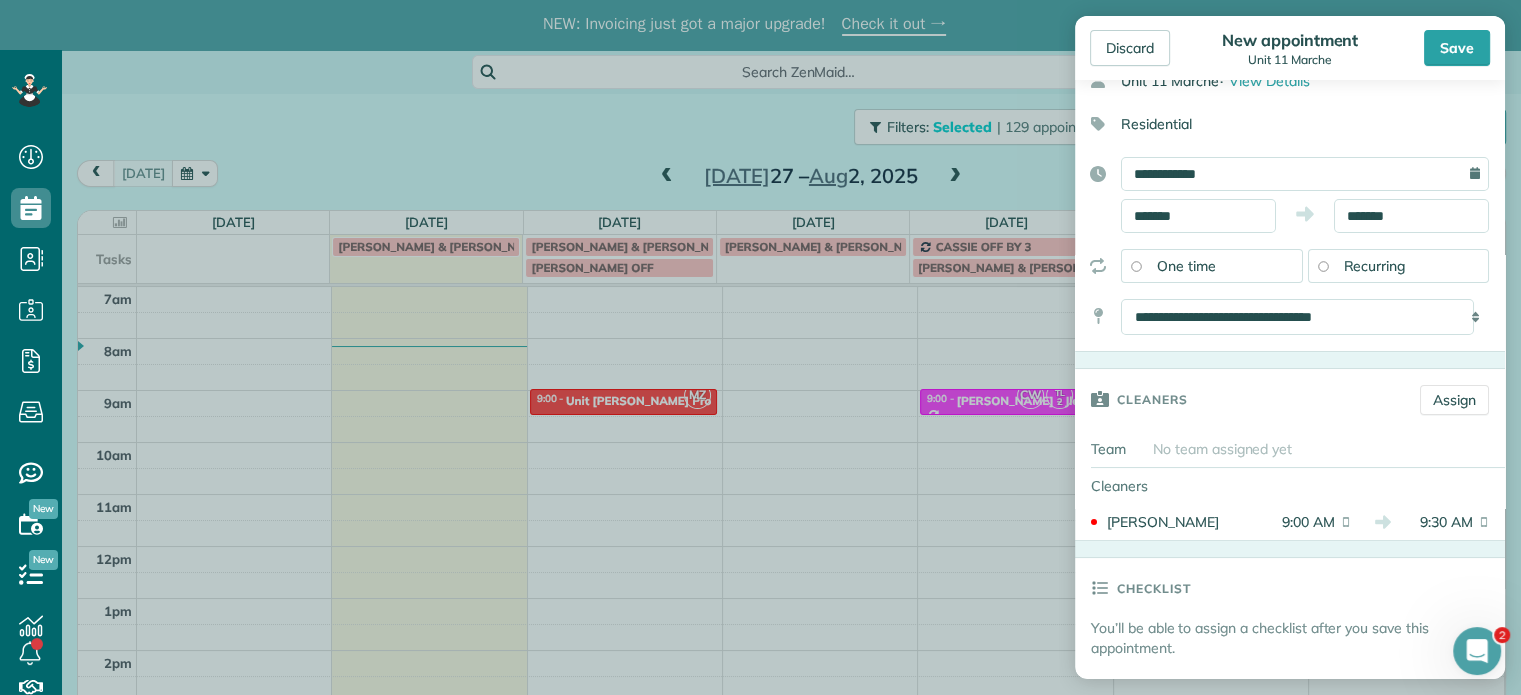 scroll, scrollTop: 0, scrollLeft: 0, axis: both 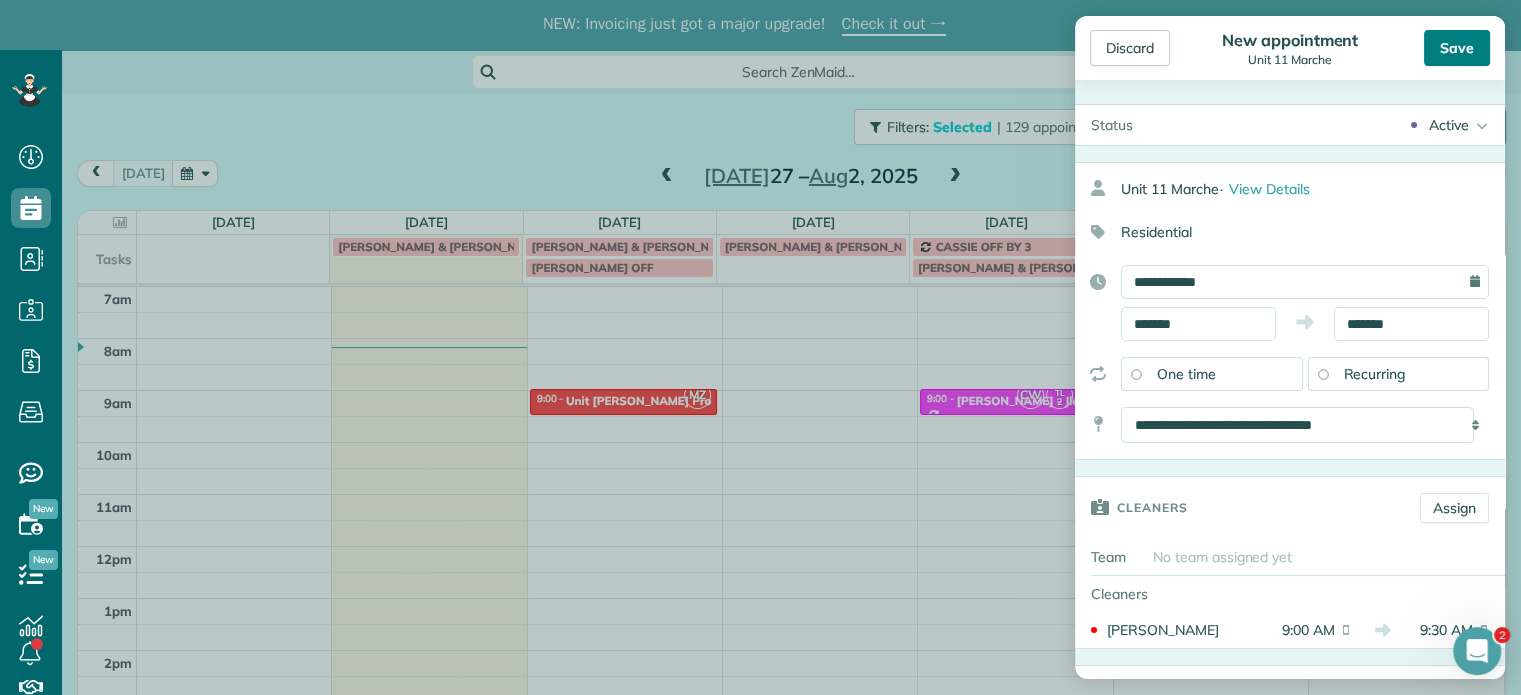 type on "**********" 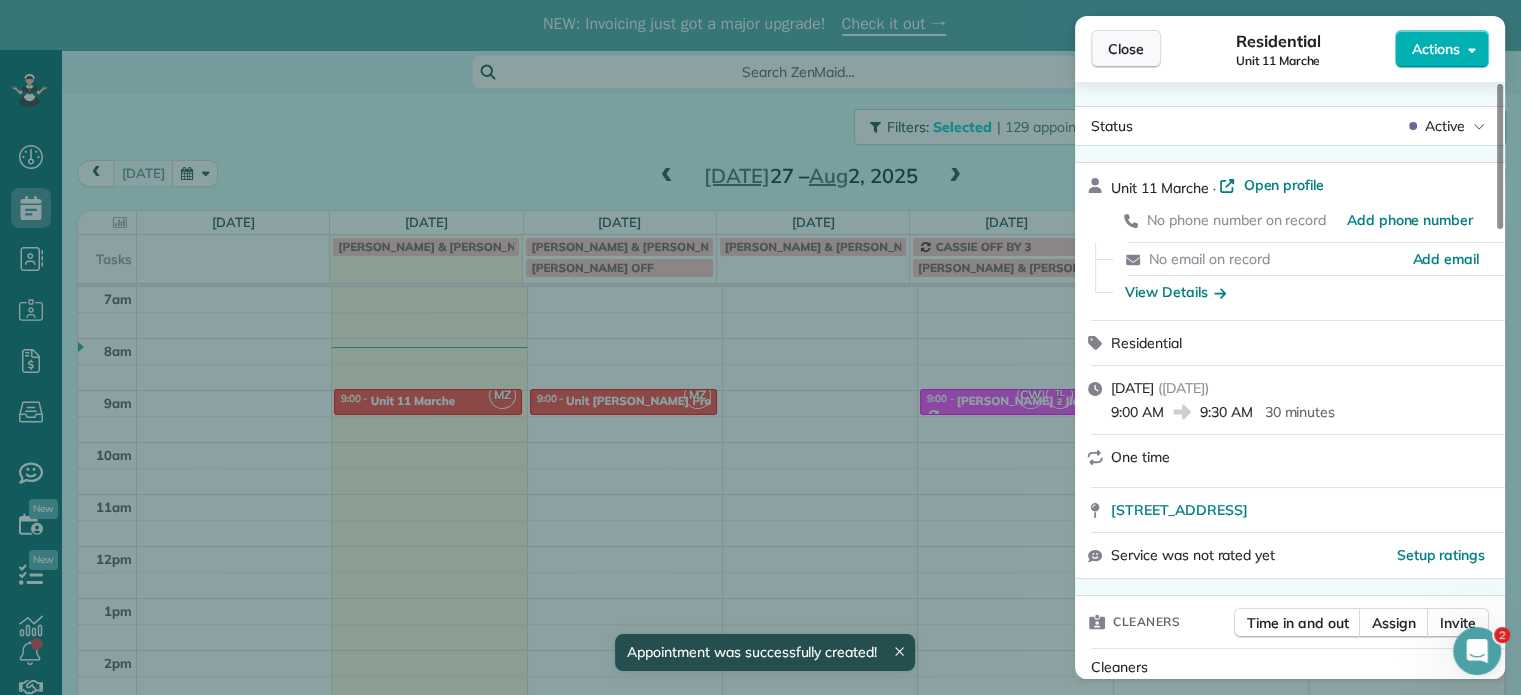 click on "Close" at bounding box center (1126, 49) 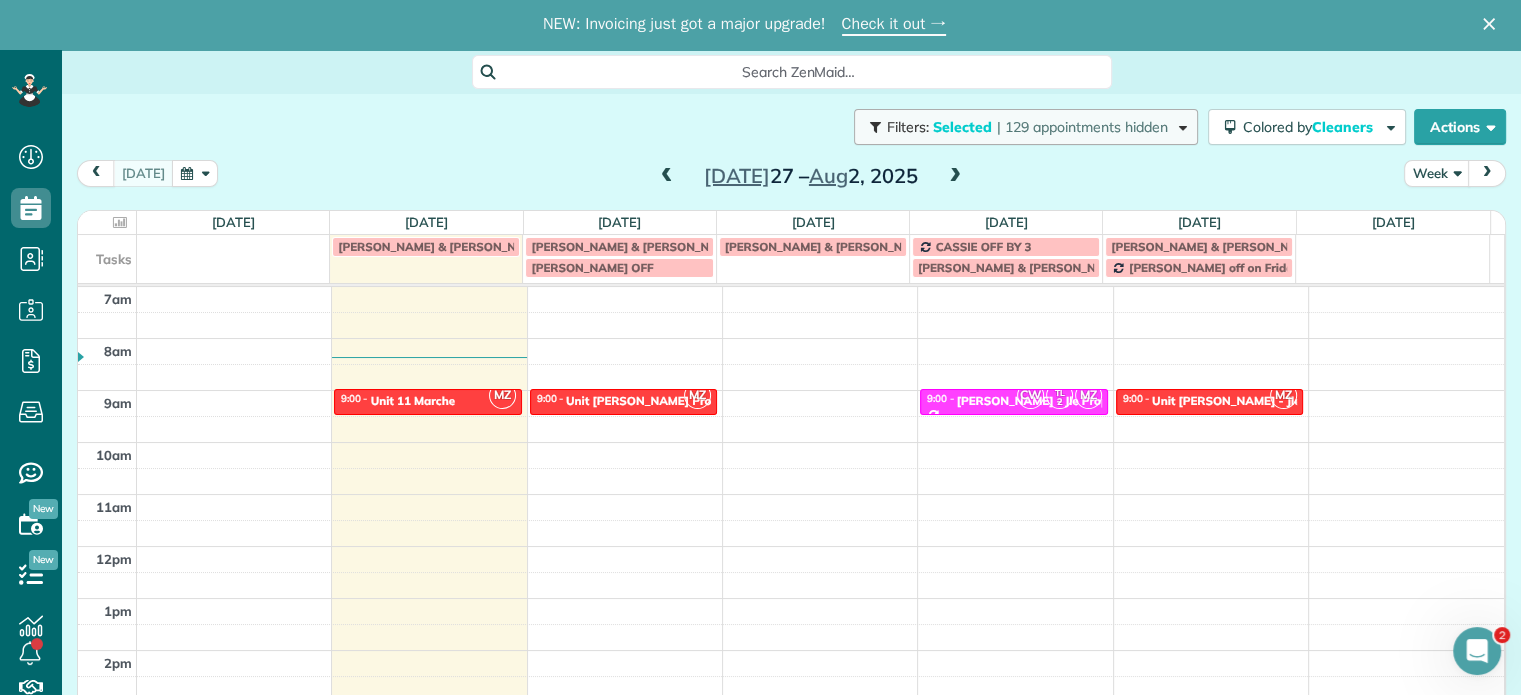 click on "|  129 appointments hidden" at bounding box center (1082, 127) 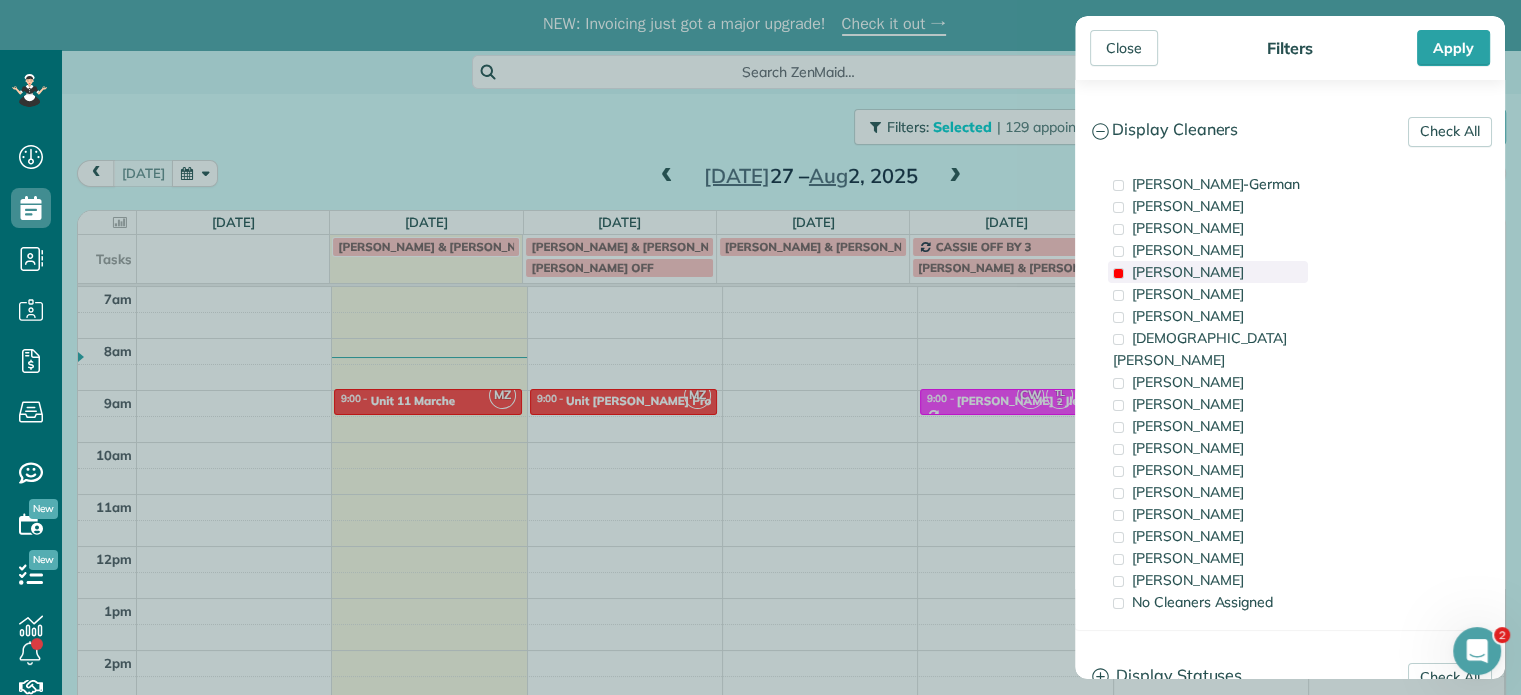 click on "[PERSON_NAME]" at bounding box center [1188, 272] 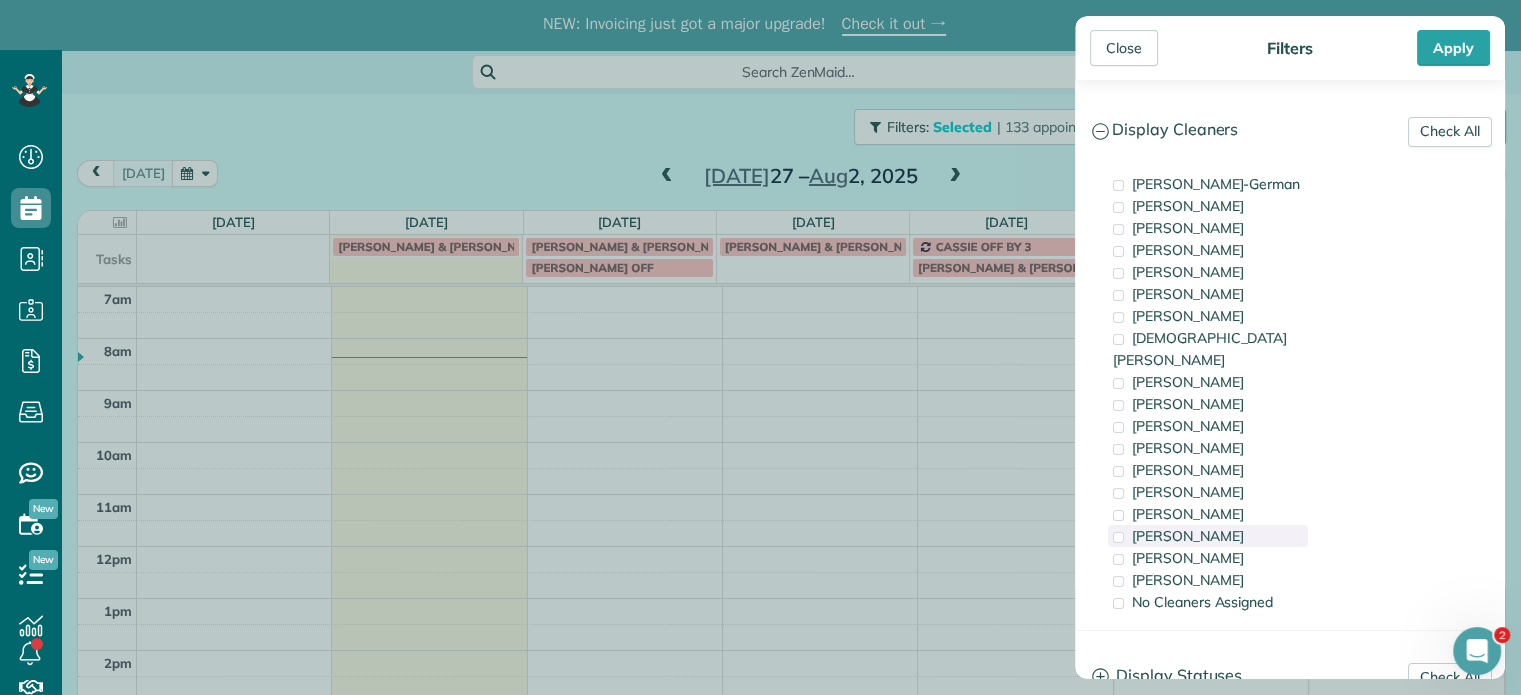 click on "[PERSON_NAME]" at bounding box center (1208, 536) 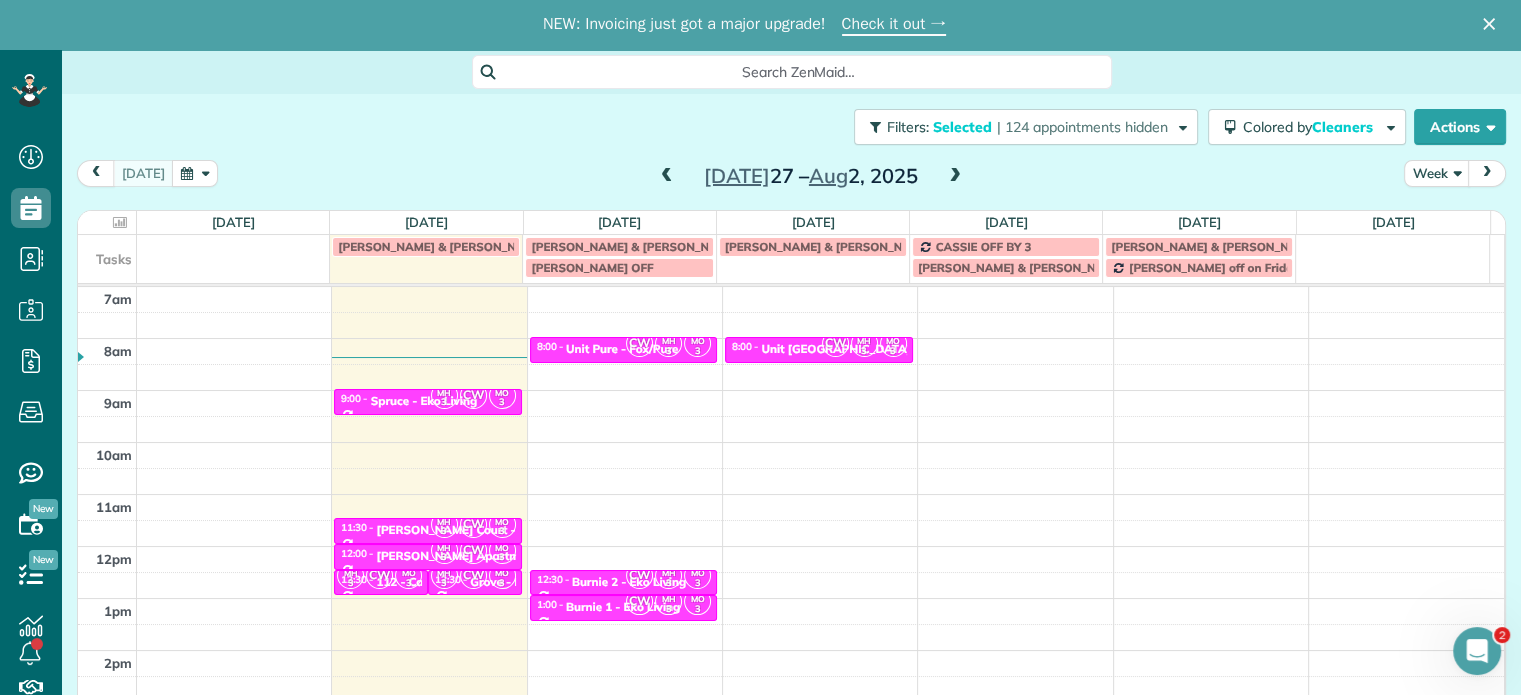 click on "Close
Filters
Apply
Check All
Display Cleaners
[PERSON_NAME]-German
[PERSON_NAME]
[PERSON_NAME]
[PERSON_NAME]
[PERSON_NAME]
[PERSON_NAME]
[PERSON_NAME]" at bounding box center [760, 347] 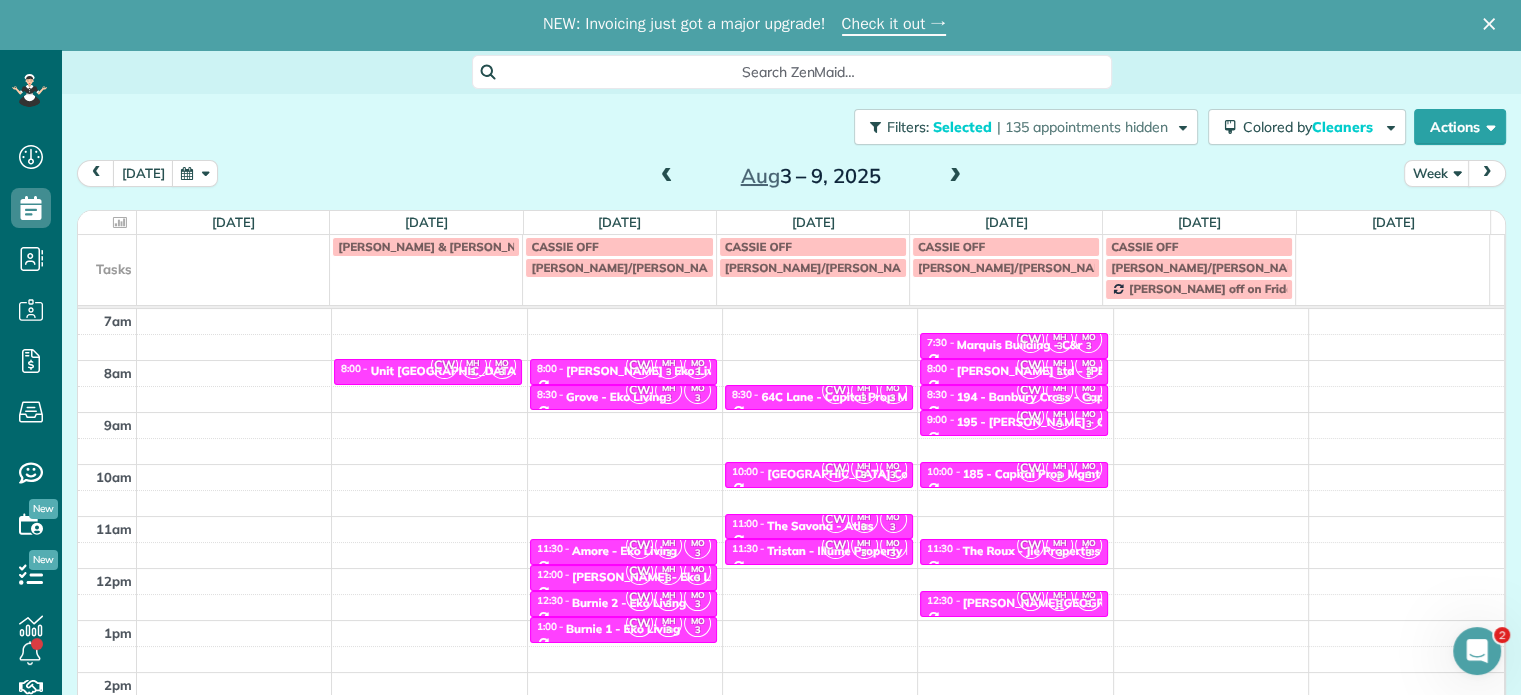 click at bounding box center [955, 177] 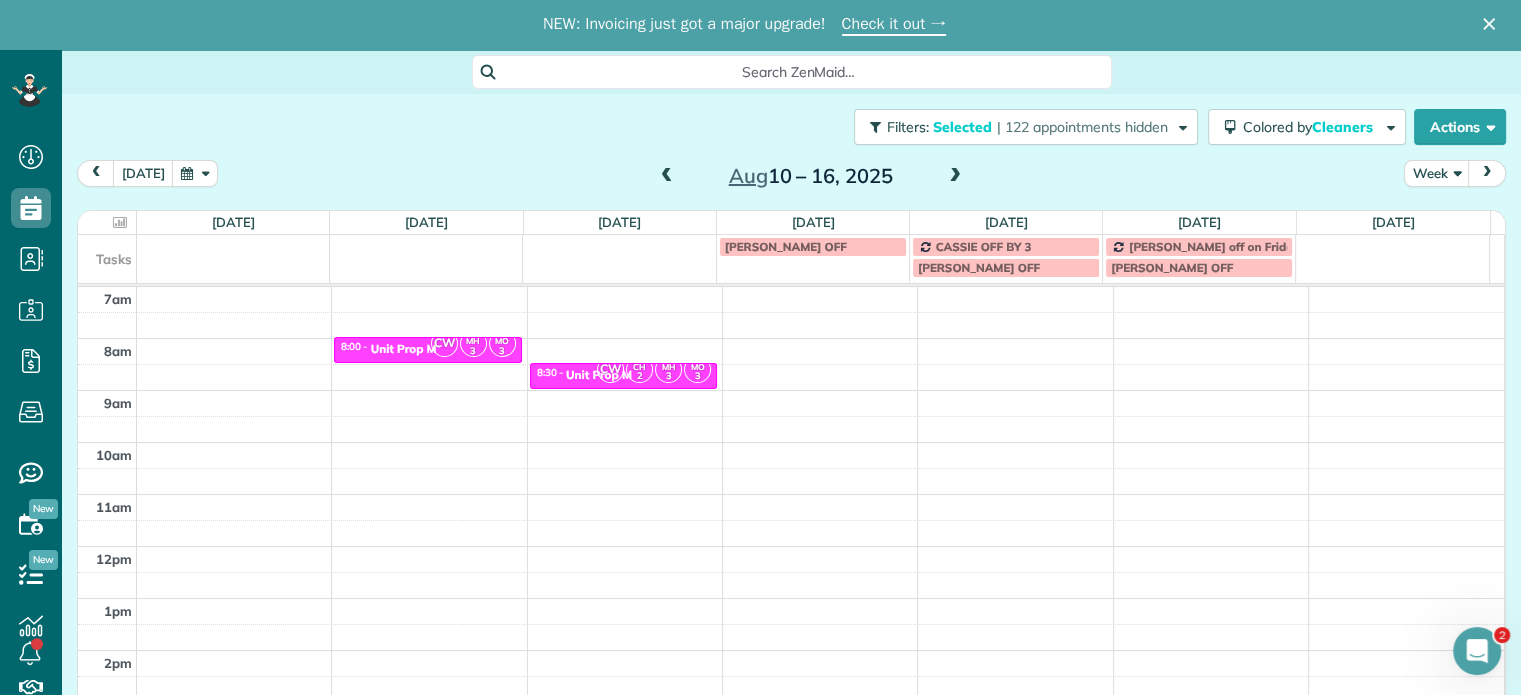 click at bounding box center (955, 177) 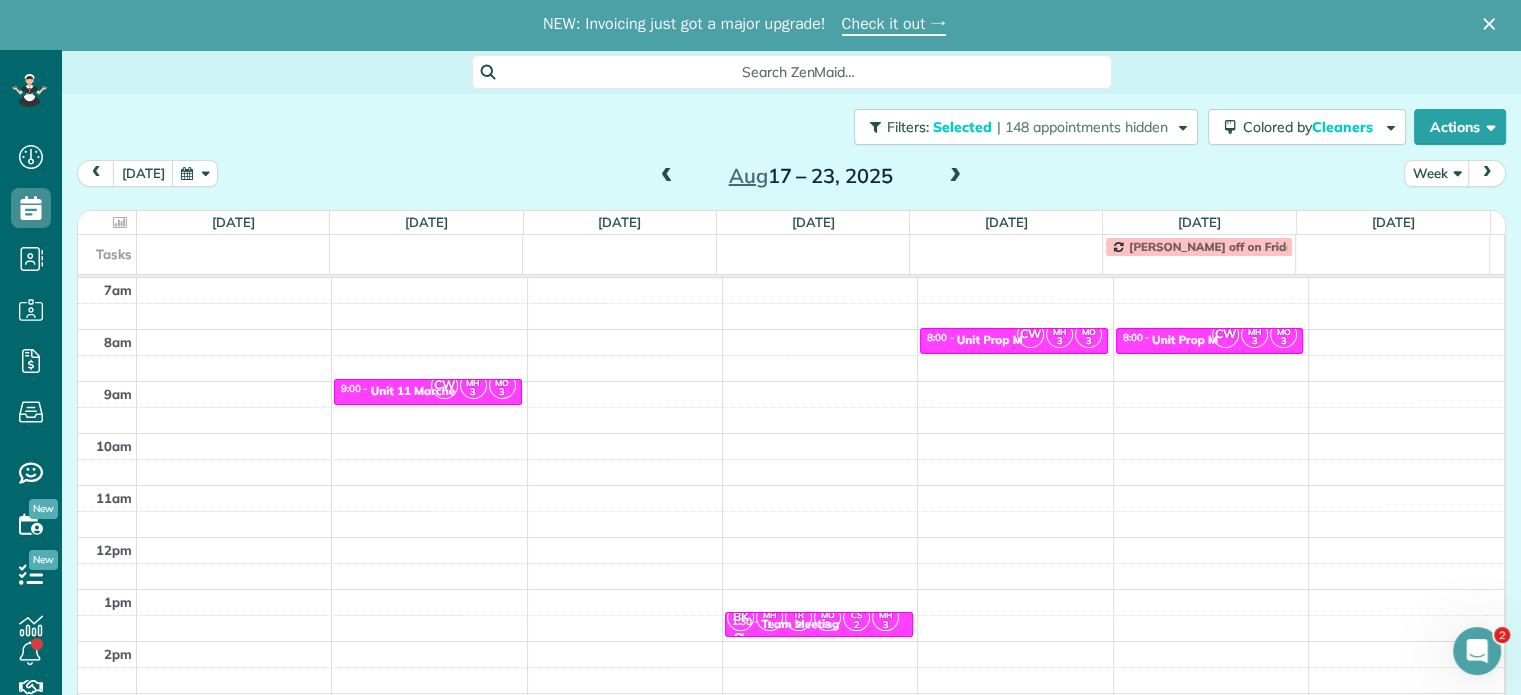 click at bounding box center (955, 177) 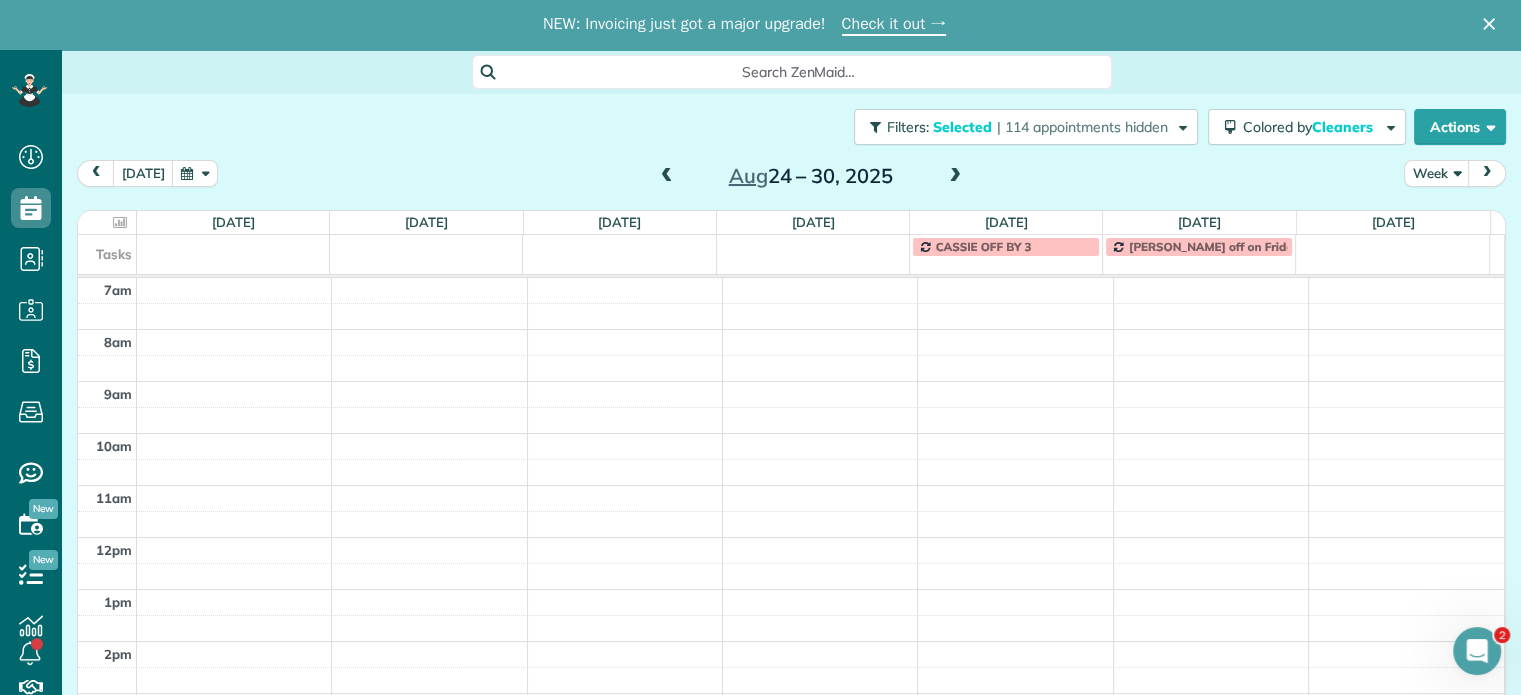 click at bounding box center [955, 177] 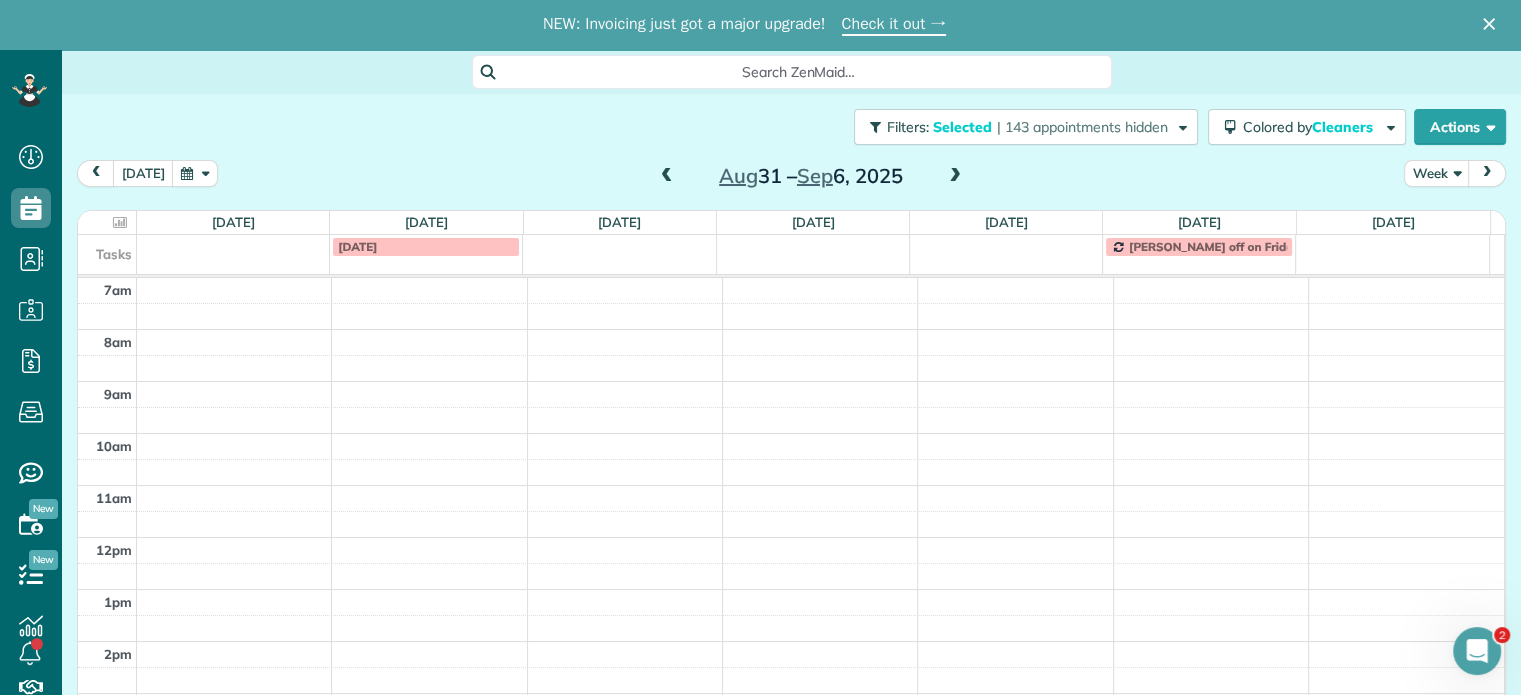click at bounding box center (667, 177) 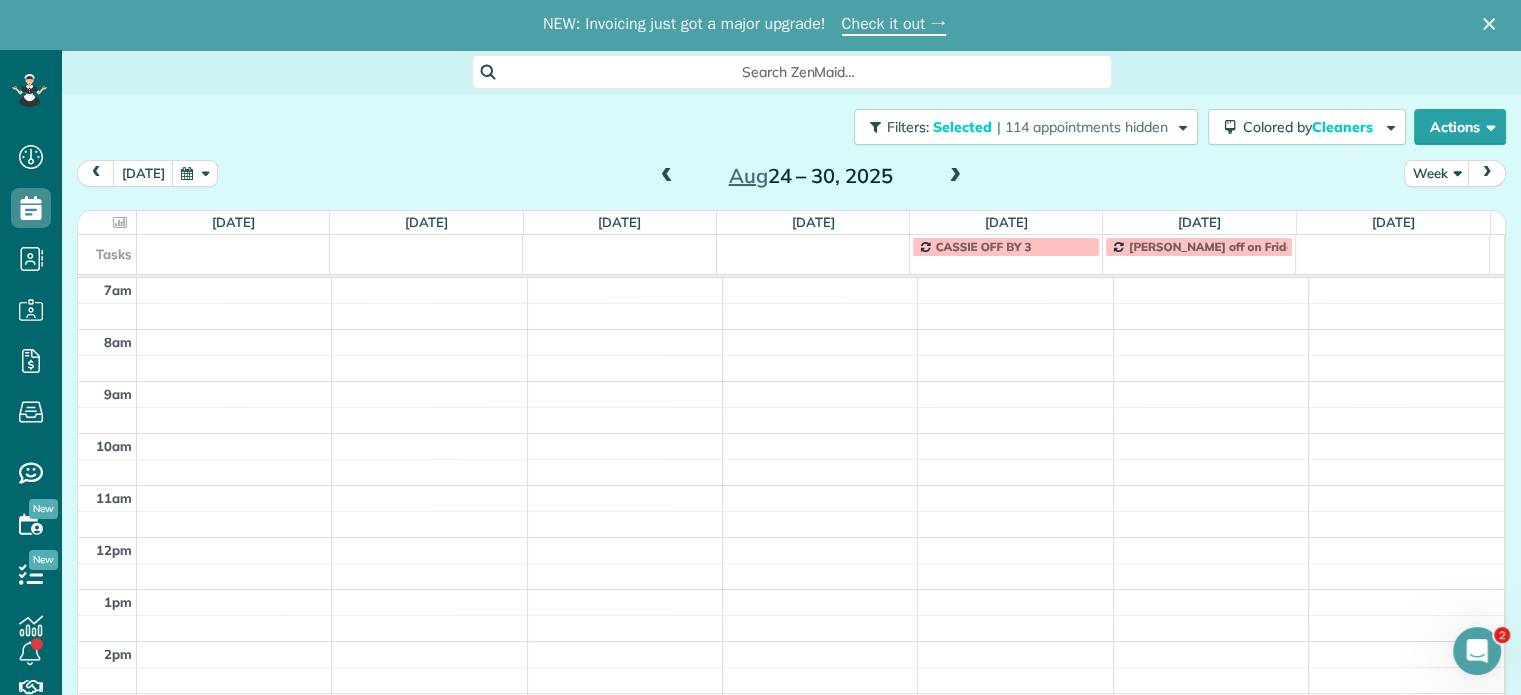 click at bounding box center [667, 177] 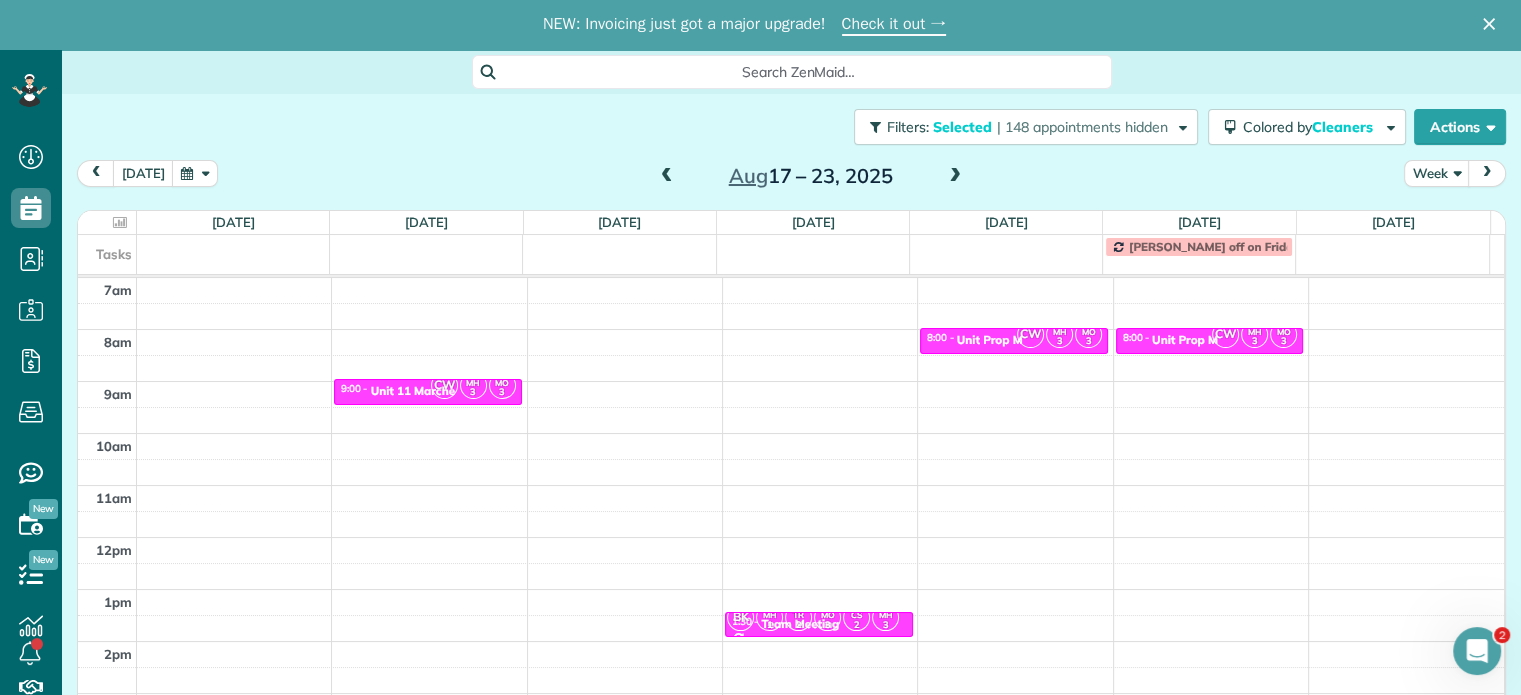 click at bounding box center (667, 177) 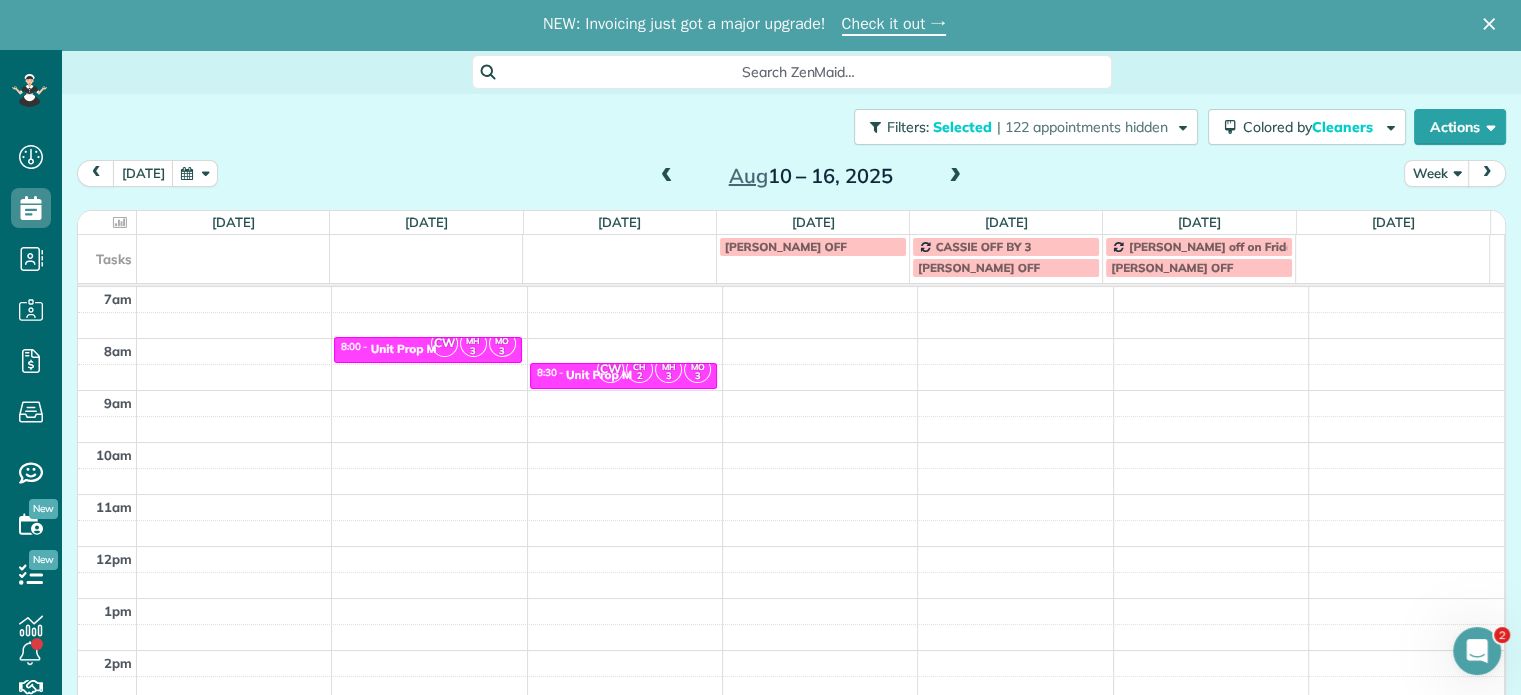 click at bounding box center (667, 177) 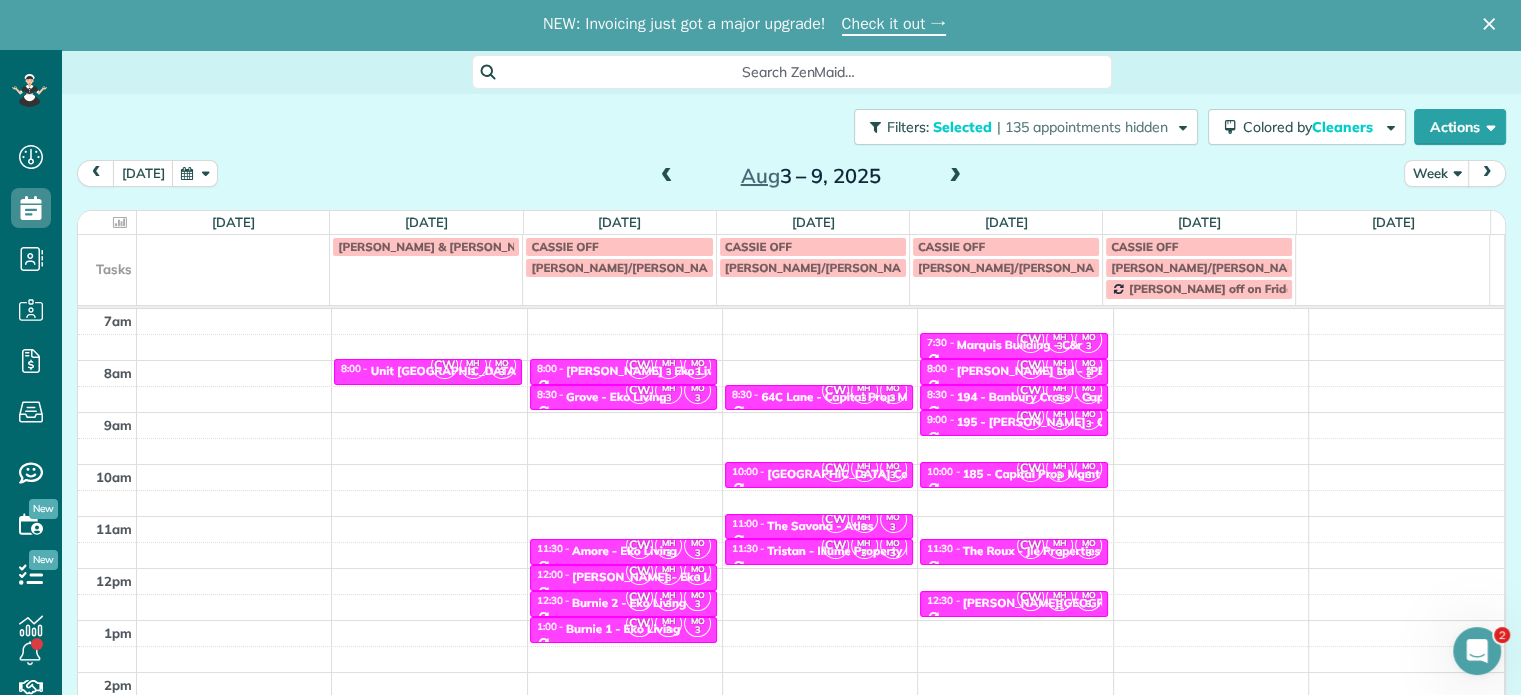 click at bounding box center [667, 177] 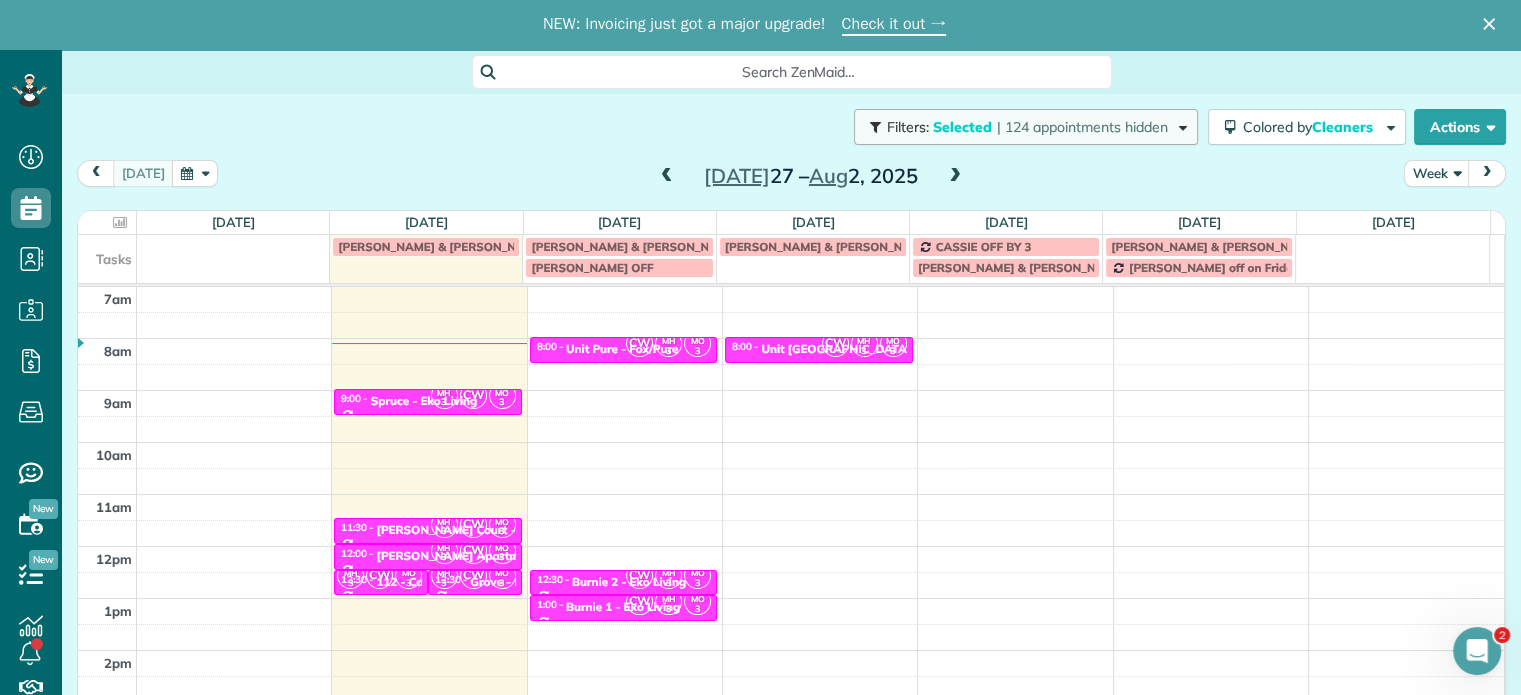 click on "|  124 appointments hidden" at bounding box center [1082, 127] 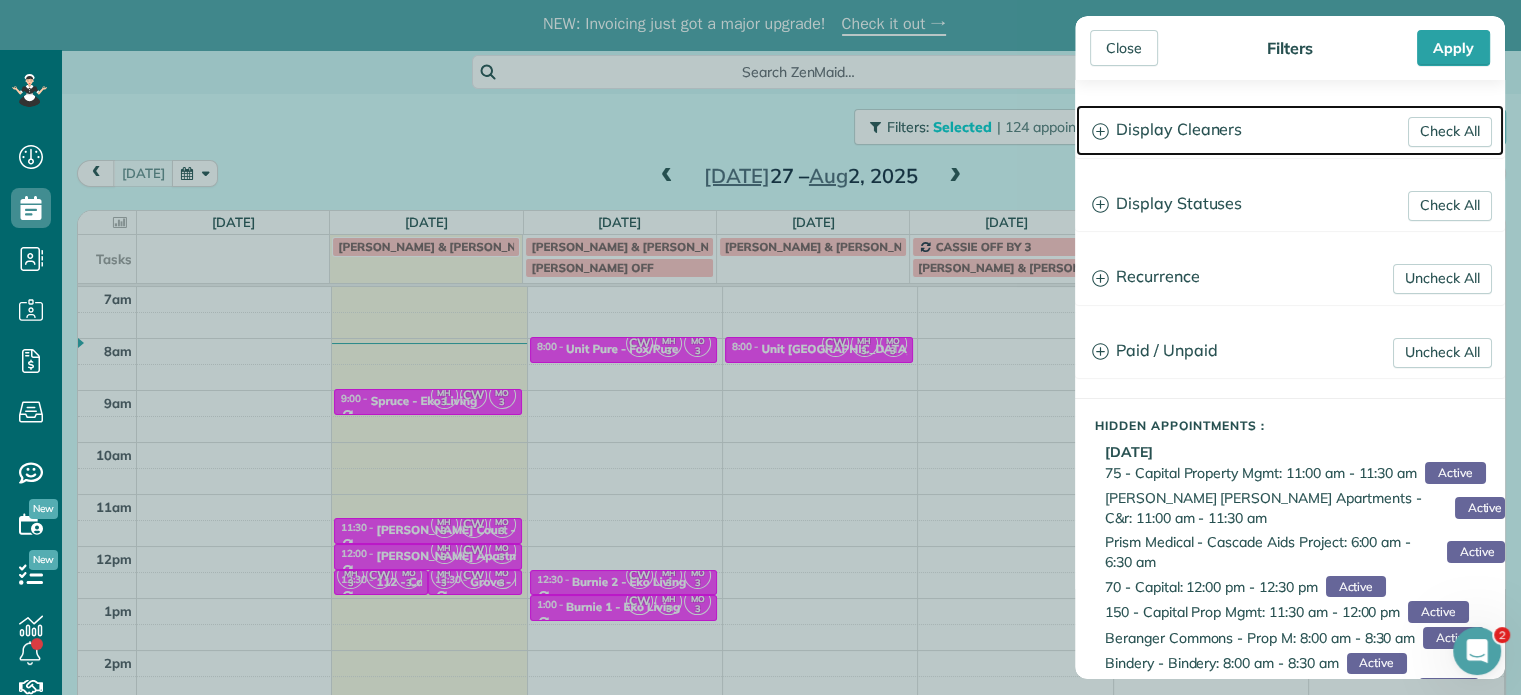click on "Display Cleaners" at bounding box center (1290, 130) 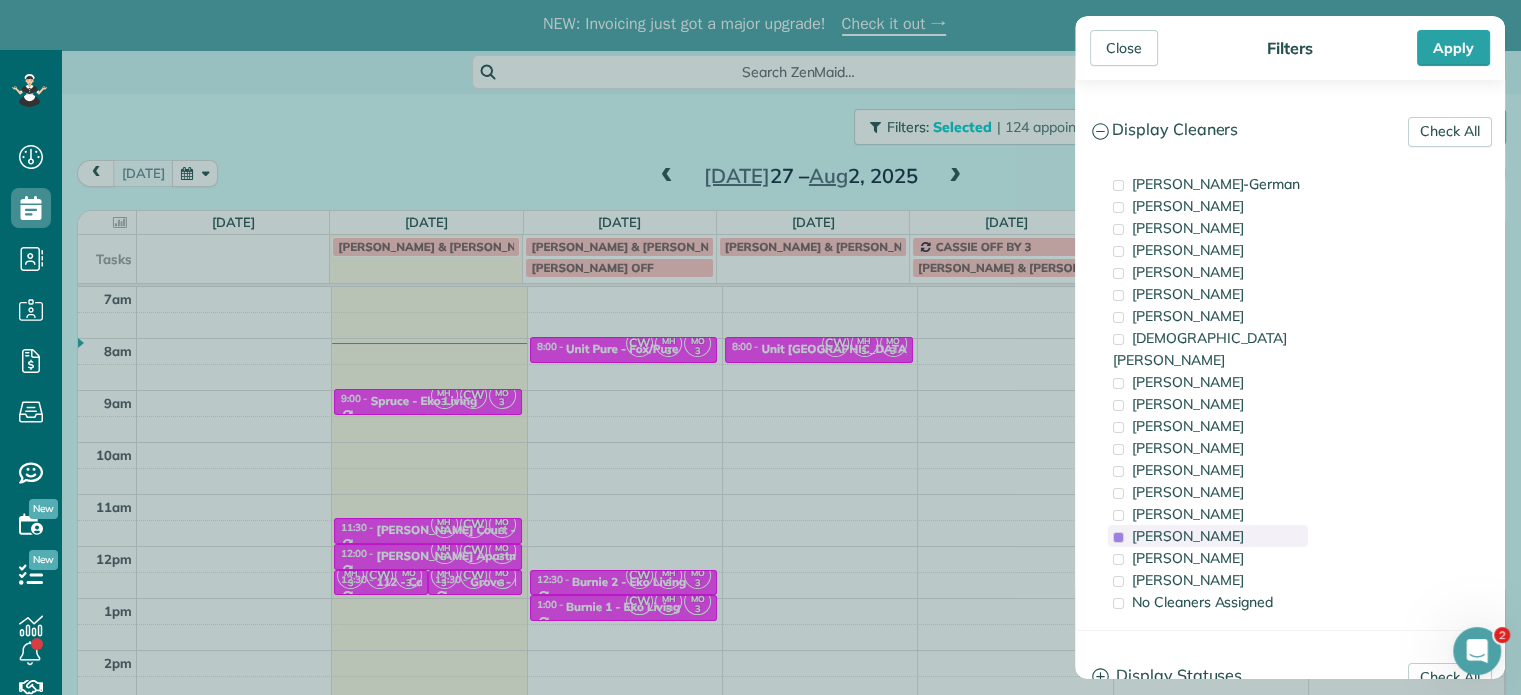 click on "[PERSON_NAME]" at bounding box center (1188, 536) 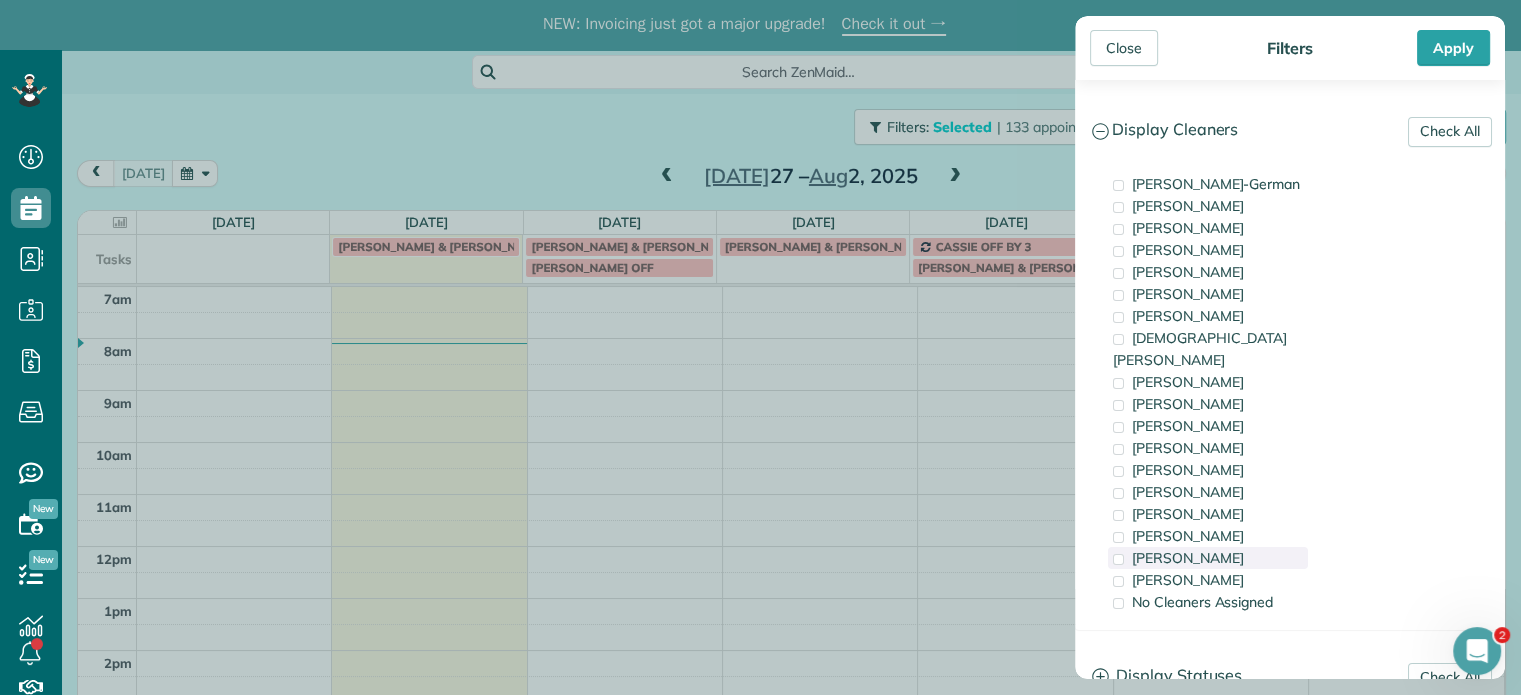 click on "[PERSON_NAME]" at bounding box center [1188, 558] 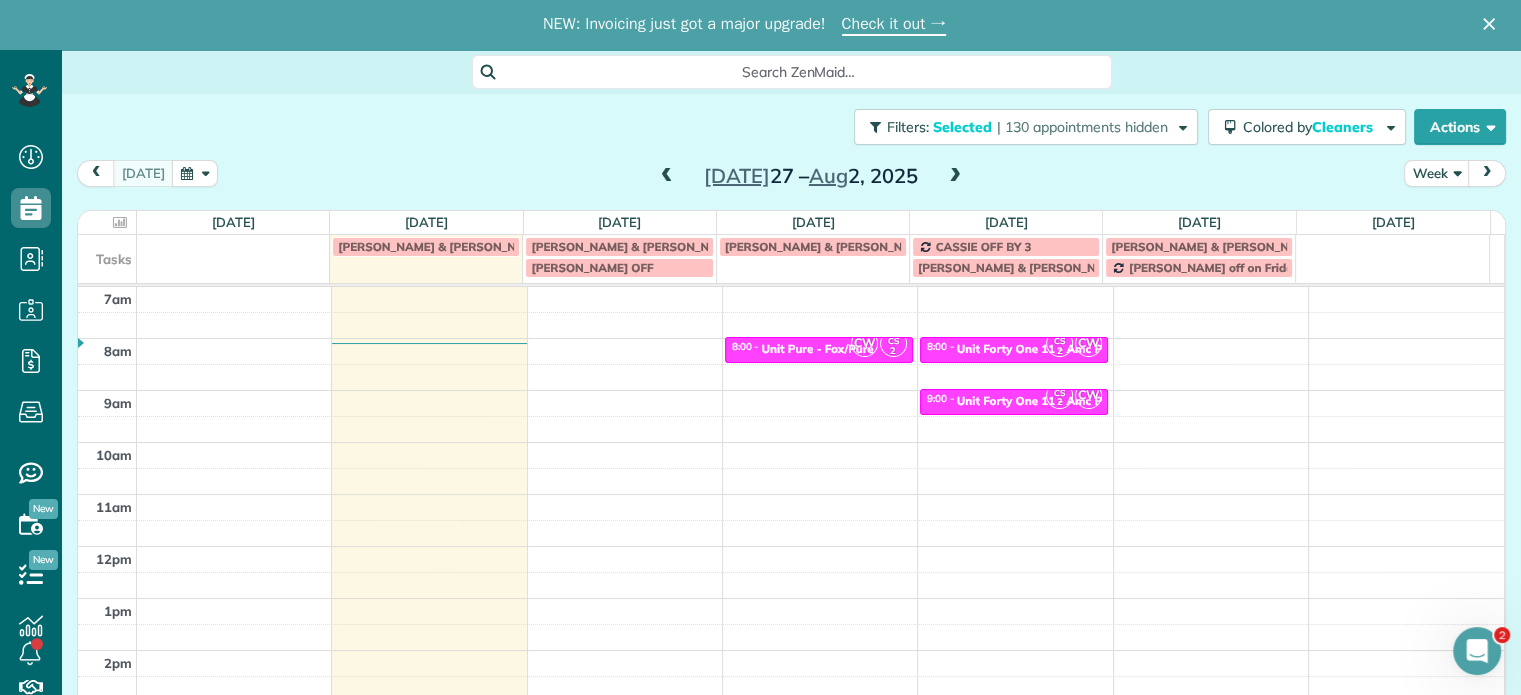 click on "Close
Filters
Apply
Check All
Display Cleaners
[PERSON_NAME]-German
[PERSON_NAME]
[PERSON_NAME]
[PERSON_NAME]
[PERSON_NAME]
[PERSON_NAME]
[PERSON_NAME]" at bounding box center [760, 347] 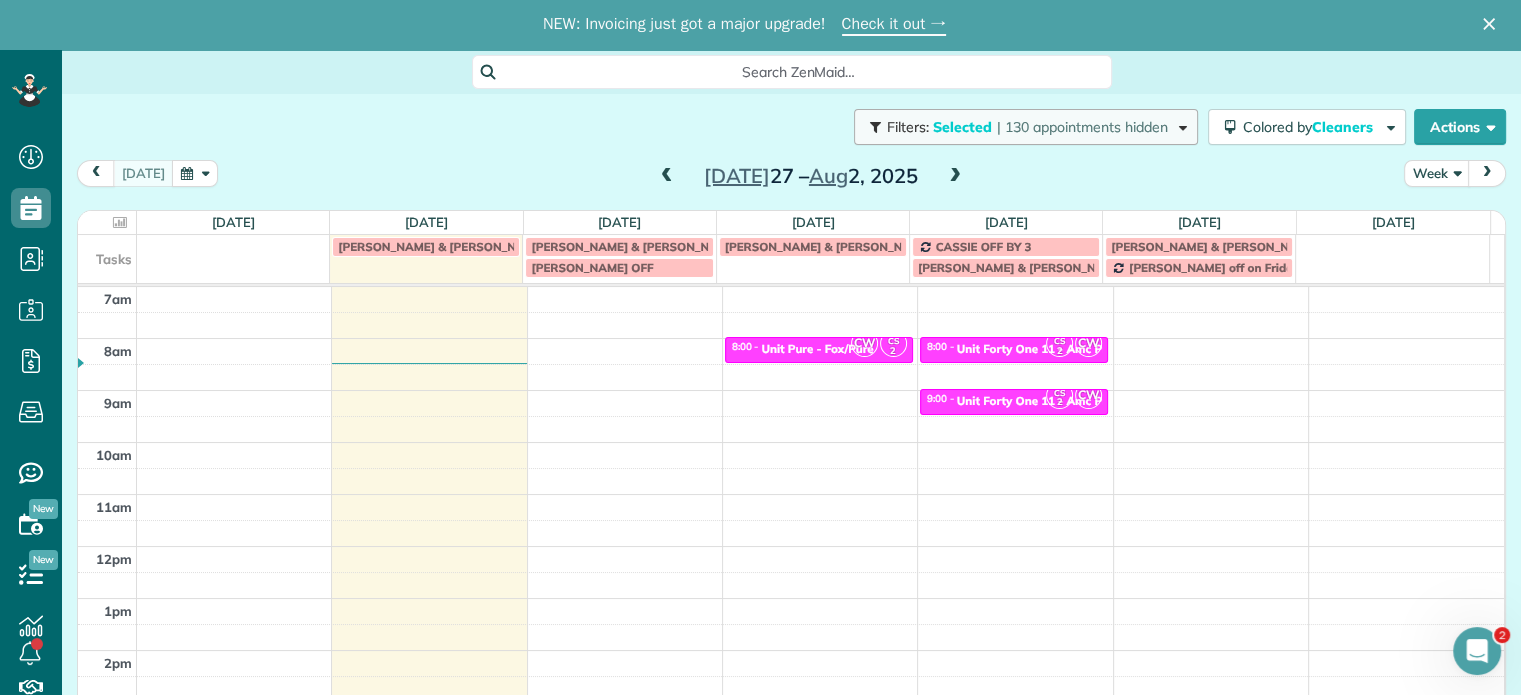 click on "|  130 appointments hidden" at bounding box center (1082, 127) 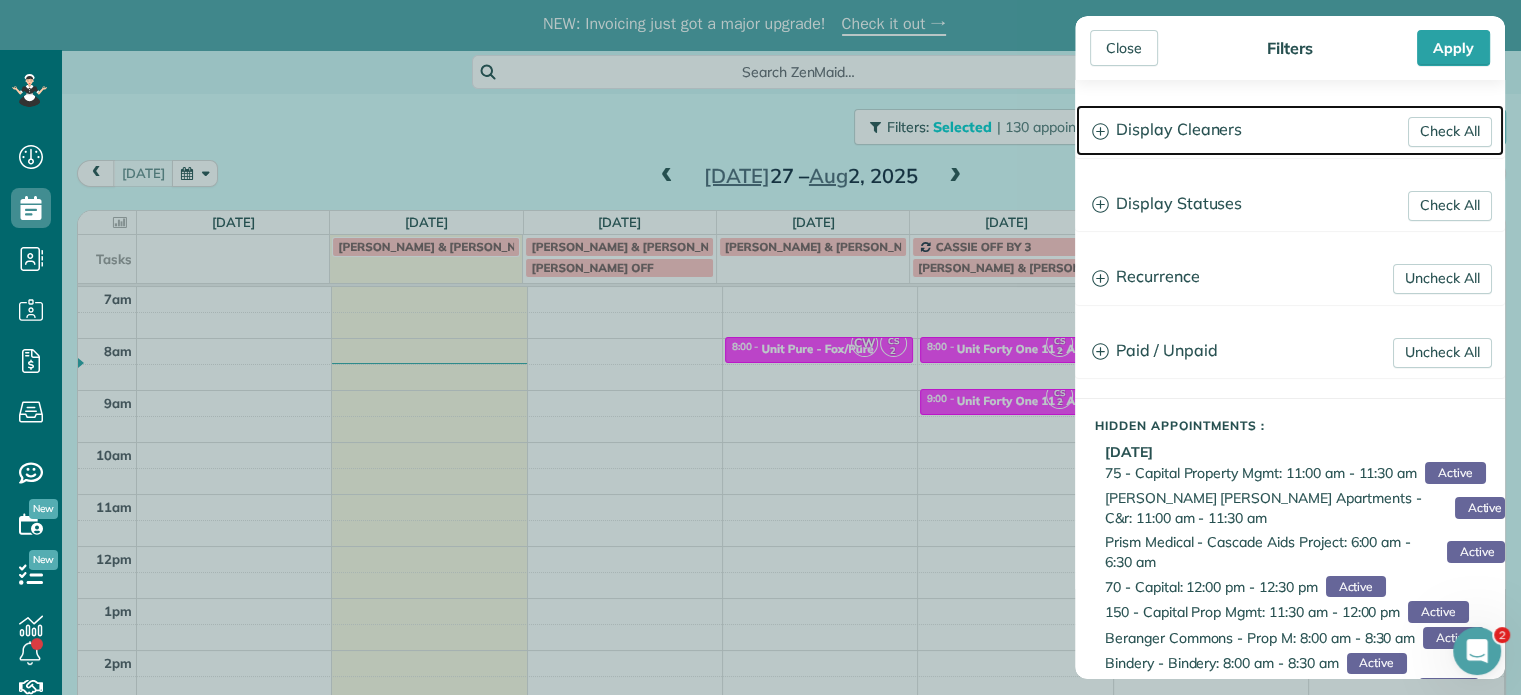 click on "Display Cleaners" at bounding box center (1290, 130) 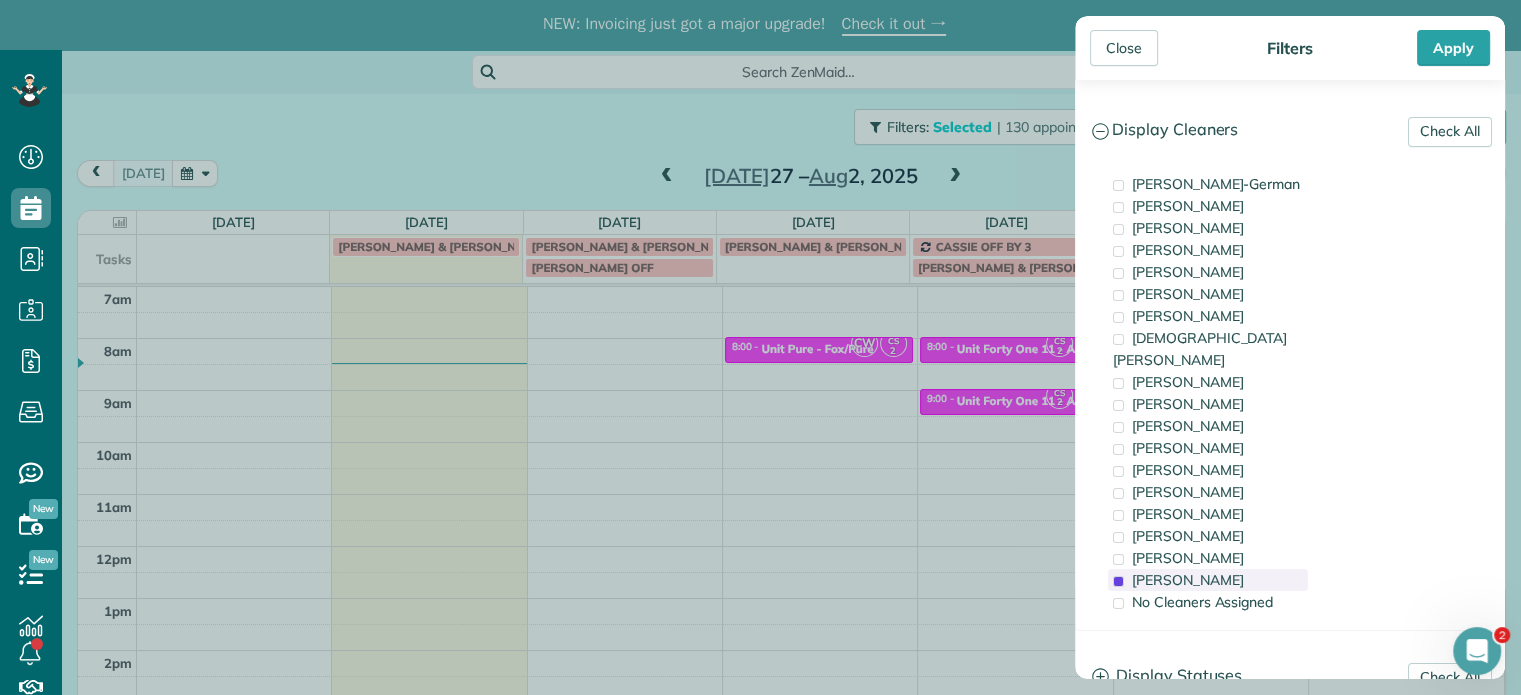 click on "[PERSON_NAME]" at bounding box center (1188, 580) 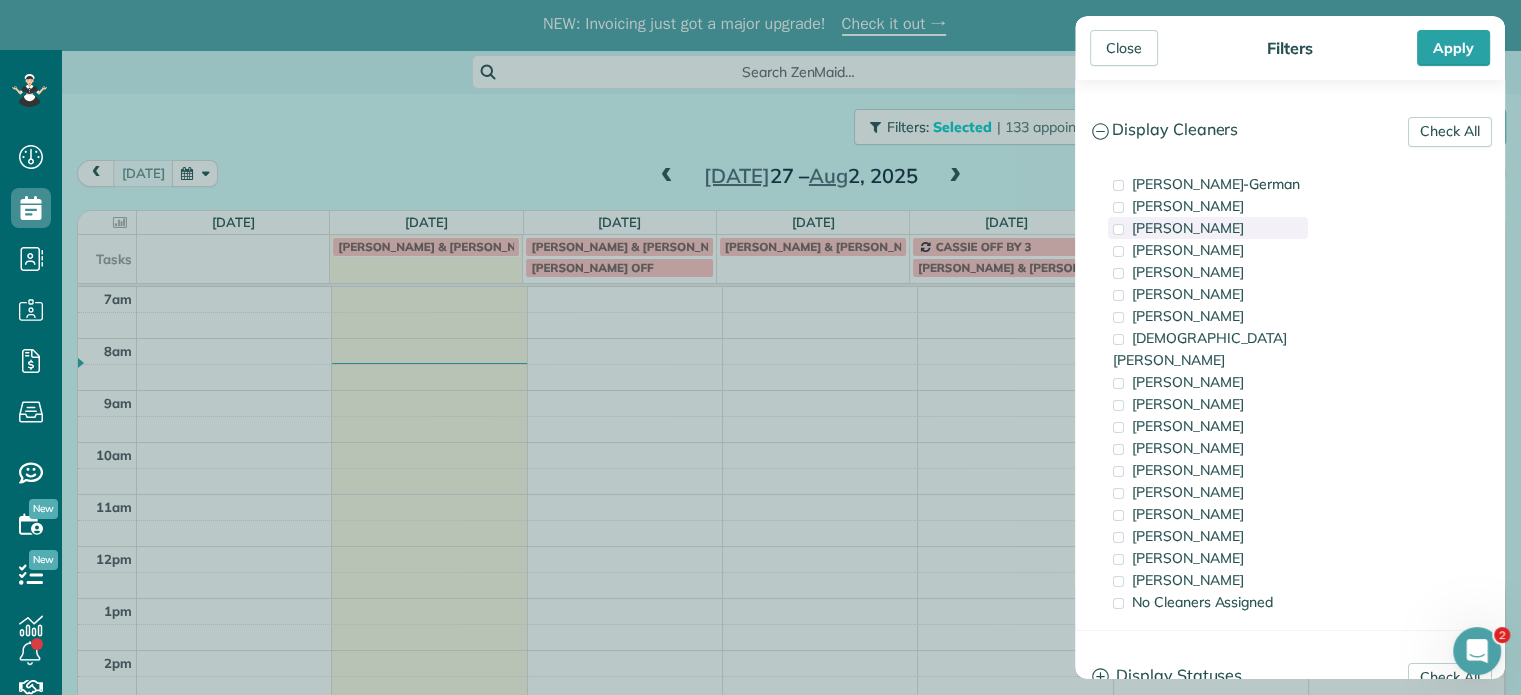 click on "[PERSON_NAME]" at bounding box center (1188, 228) 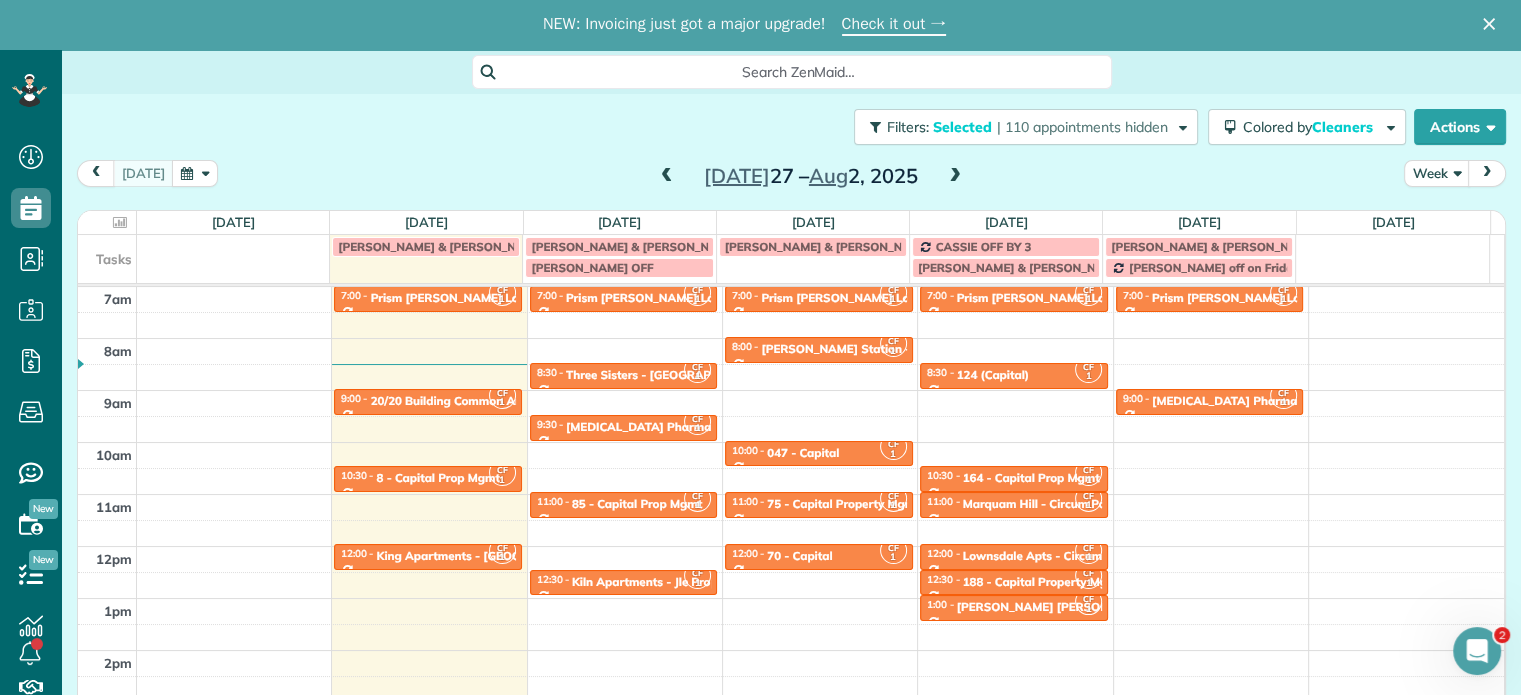 click on "Close
Filters
Apply
Check All
Display Cleaners
[PERSON_NAME]-German
[PERSON_NAME]
[PERSON_NAME]
[PERSON_NAME]
[PERSON_NAME]
[PERSON_NAME]
[PERSON_NAME]" at bounding box center (760, 347) 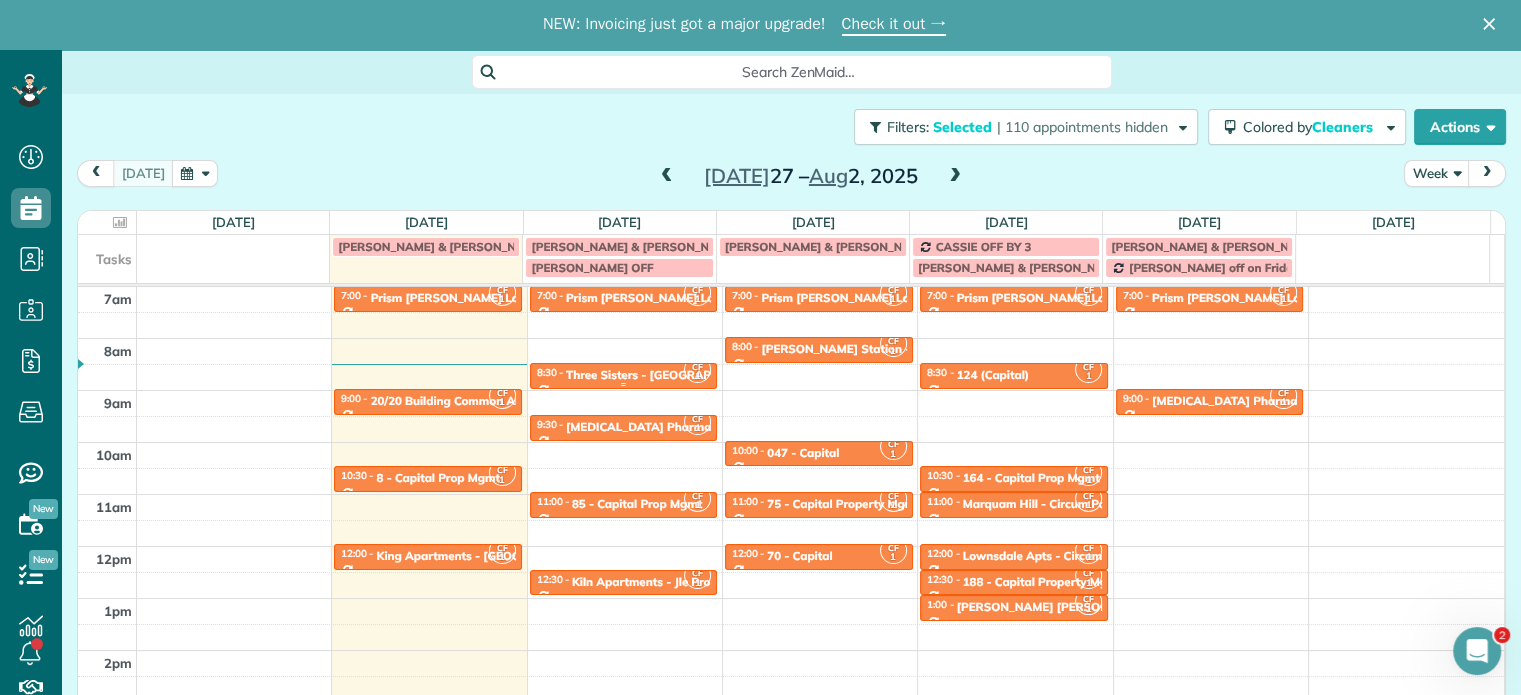 click on "Three Sisters - [GEOGRAPHIC_DATA]" at bounding box center (669, 375) 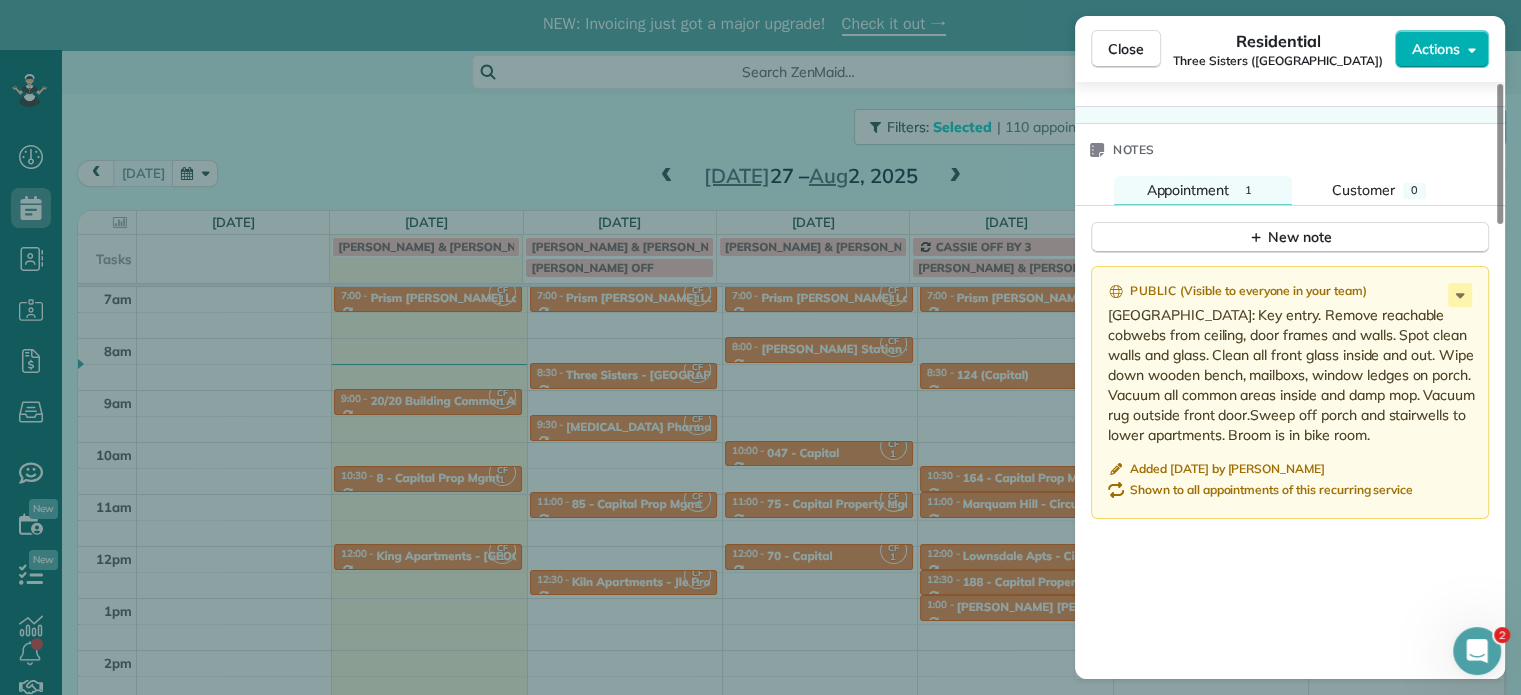 drag, startPoint x: 1499, startPoint y: 188, endPoint x: 1528, endPoint y: 558, distance: 371.13474 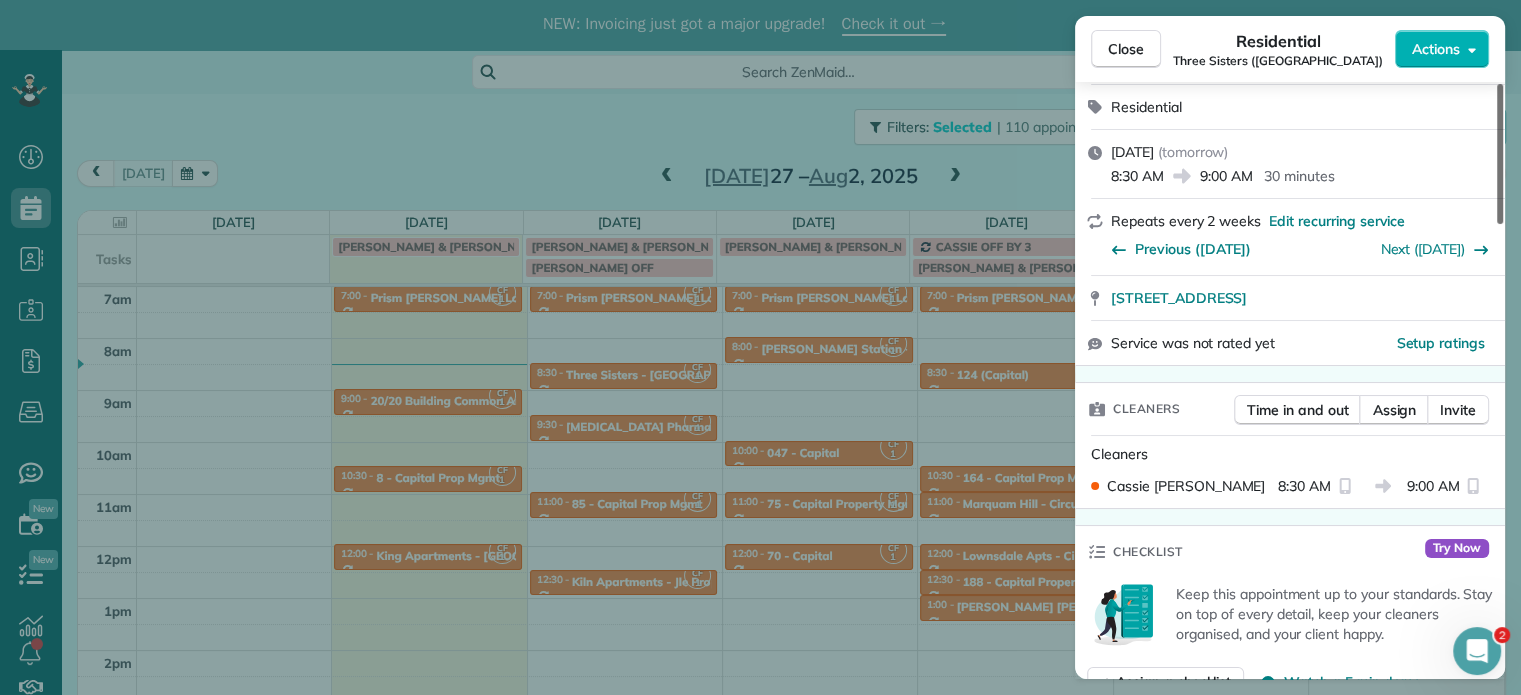 drag, startPoint x: 1496, startPoint y: 501, endPoint x: 1535, endPoint y: 183, distance: 320.3826 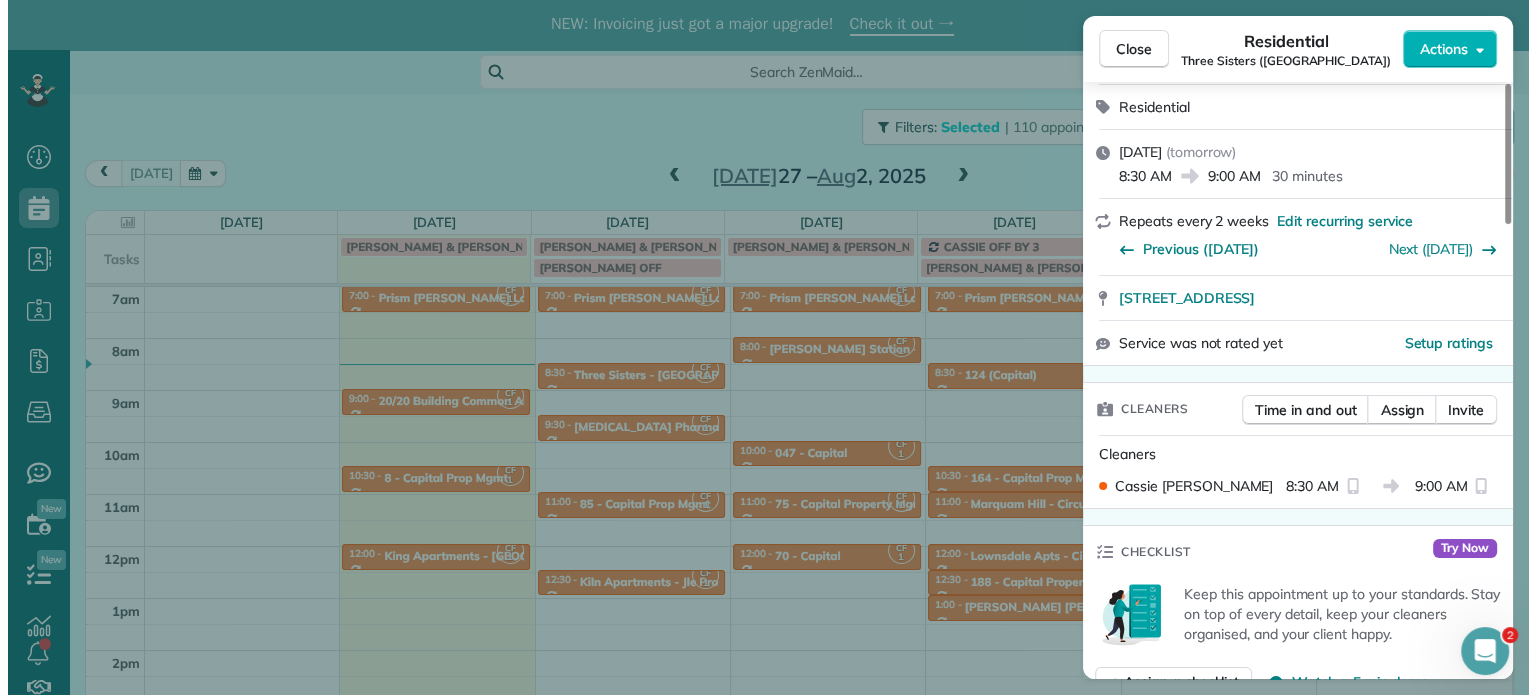 scroll, scrollTop: 223, scrollLeft: 0, axis: vertical 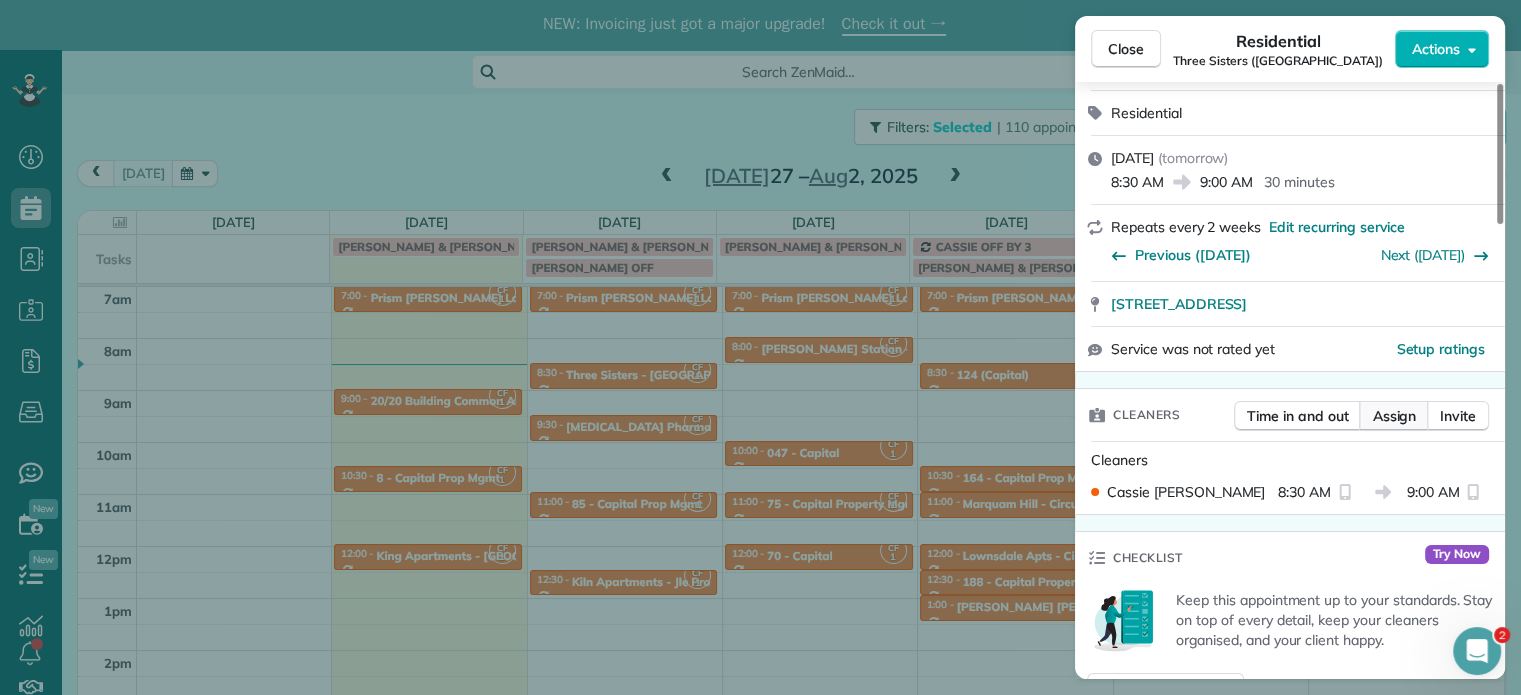 click on "Assign" at bounding box center (1394, 416) 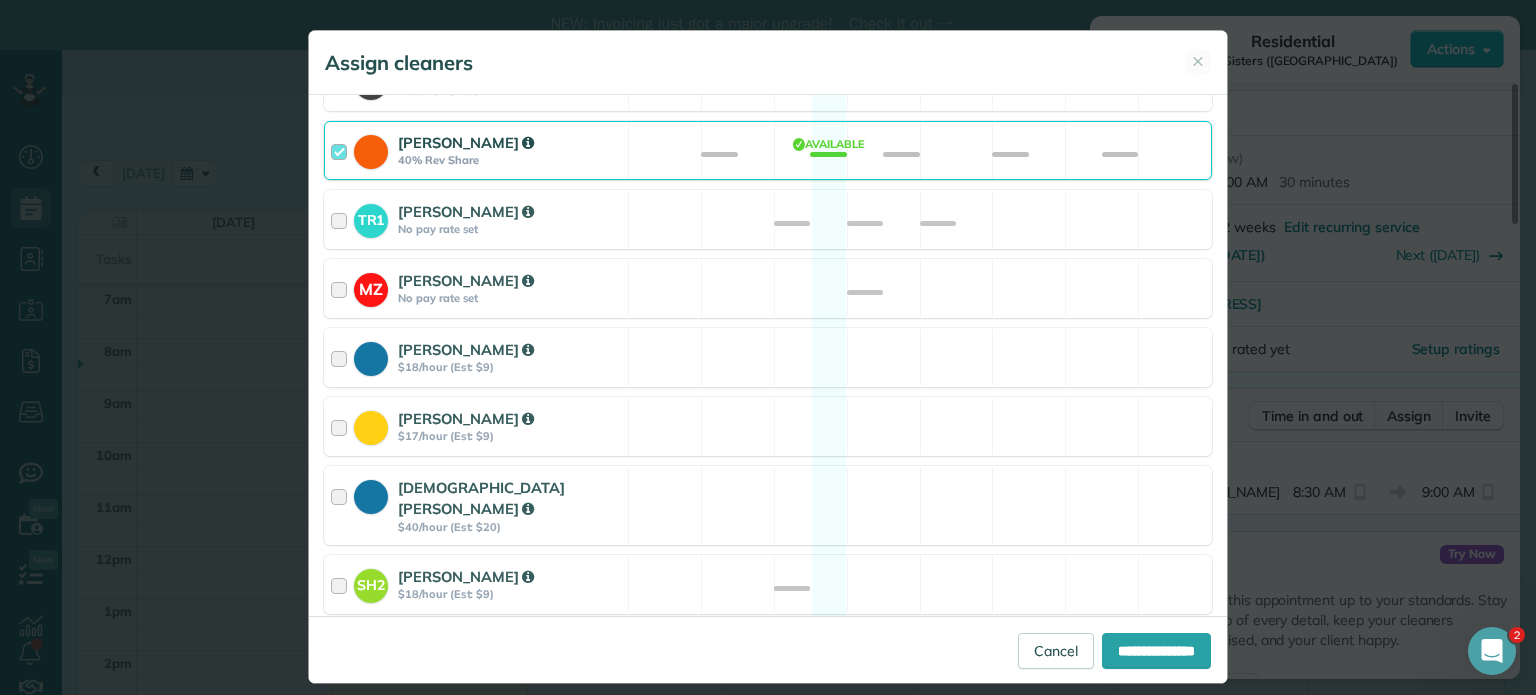 scroll, scrollTop: 367, scrollLeft: 0, axis: vertical 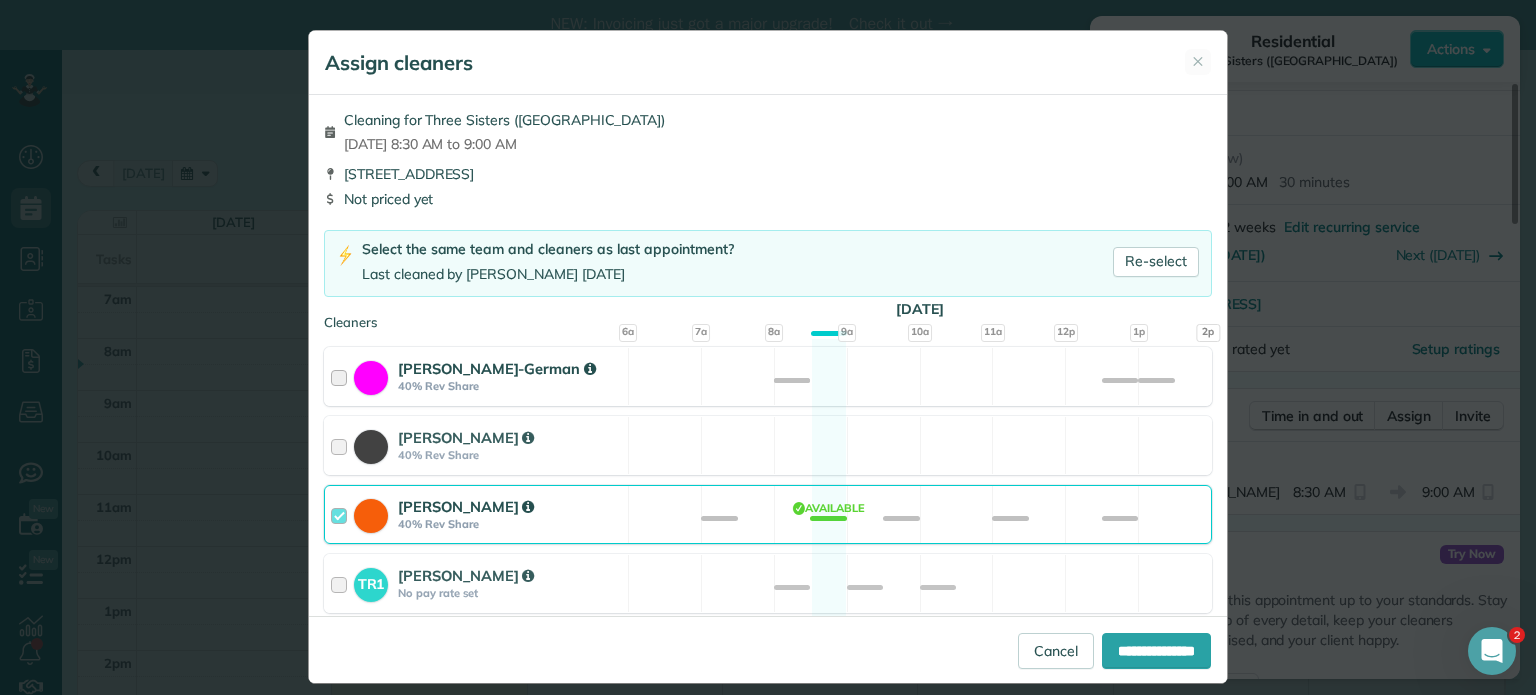 click on "[PERSON_NAME]-German
40% Rev Share
Available" at bounding box center [768, 376] 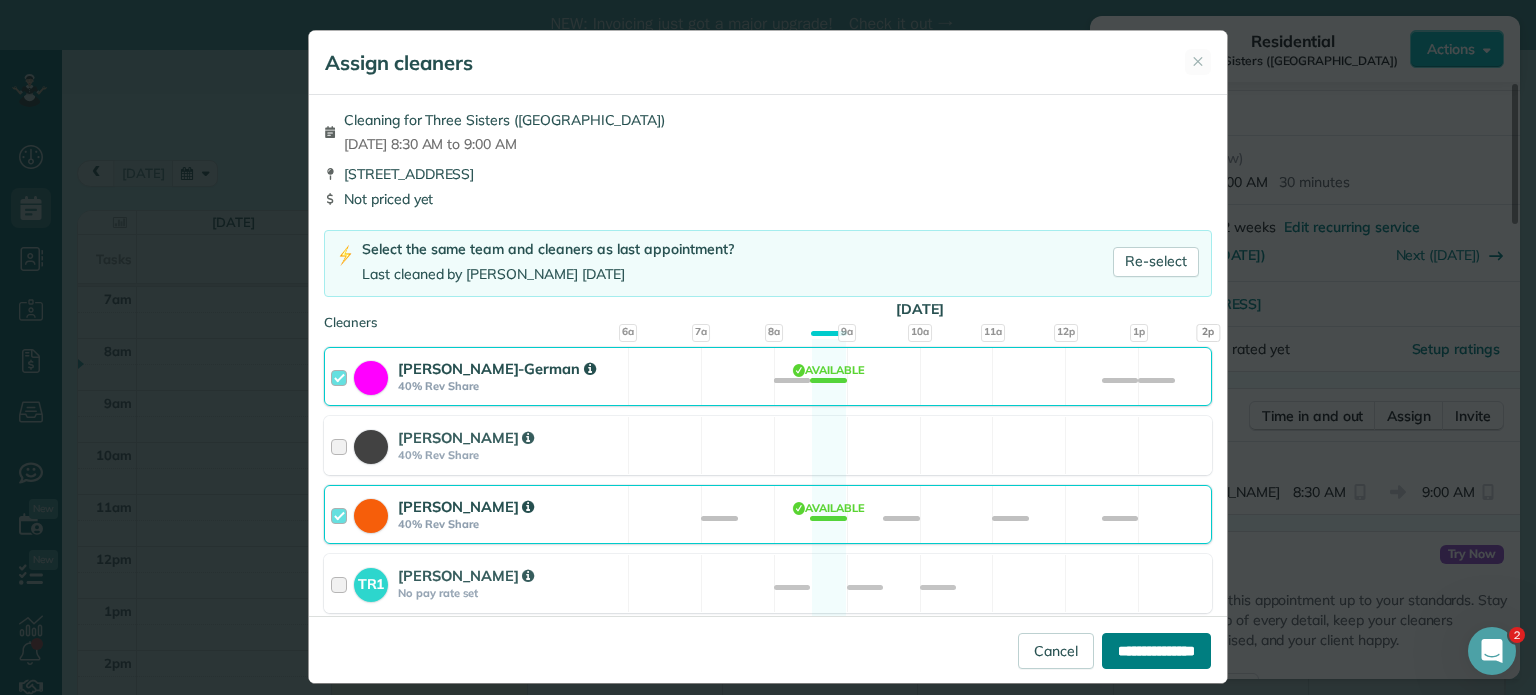 click on "**********" at bounding box center [1156, 651] 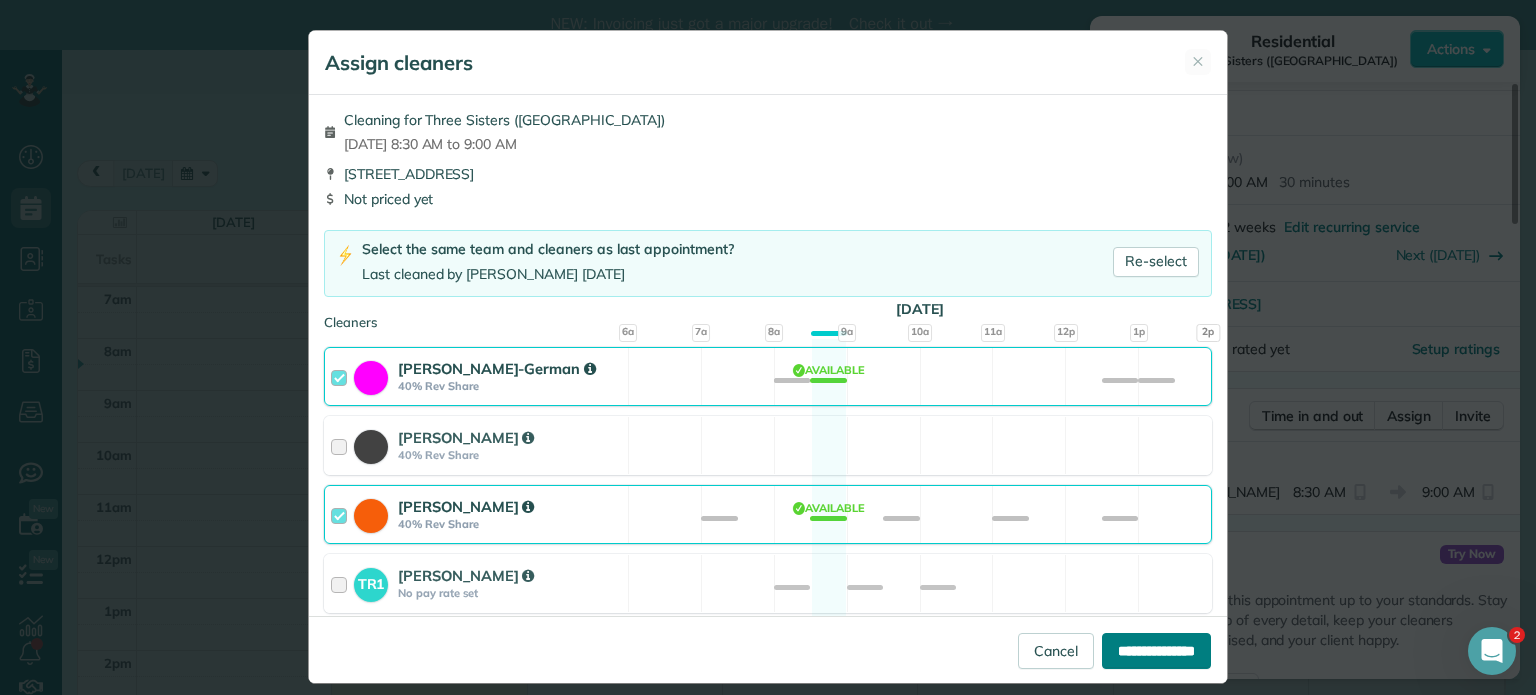 type on "**********" 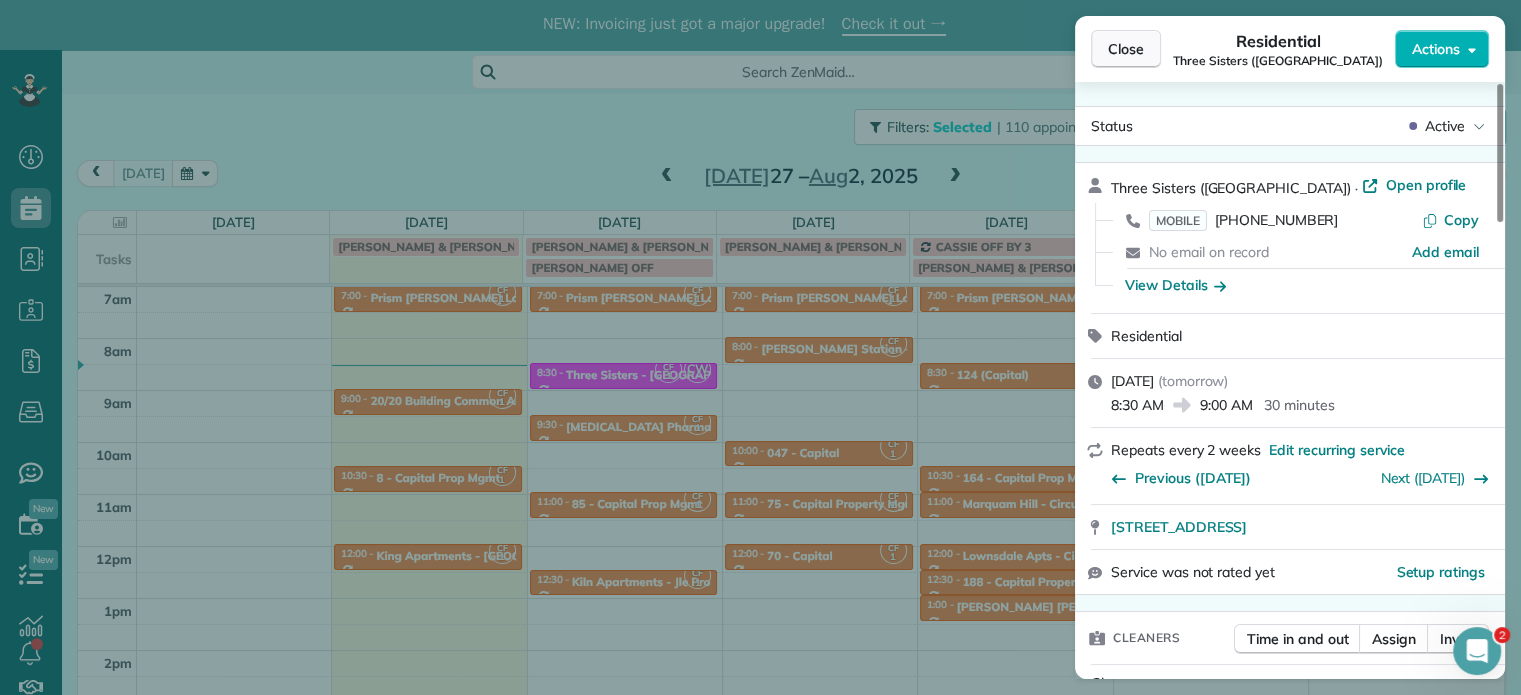 click on "Close" at bounding box center [1126, 49] 